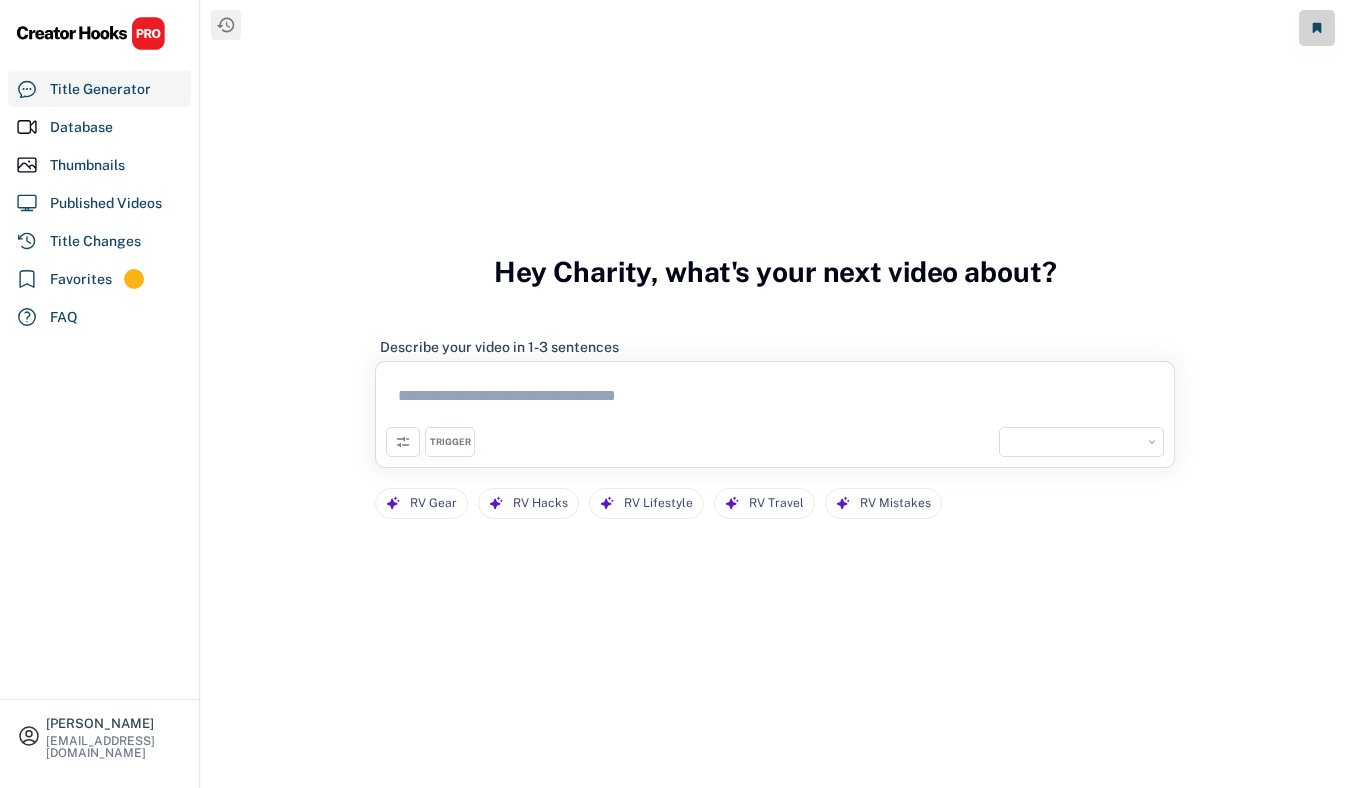 scroll, scrollTop: 0, scrollLeft: 0, axis: both 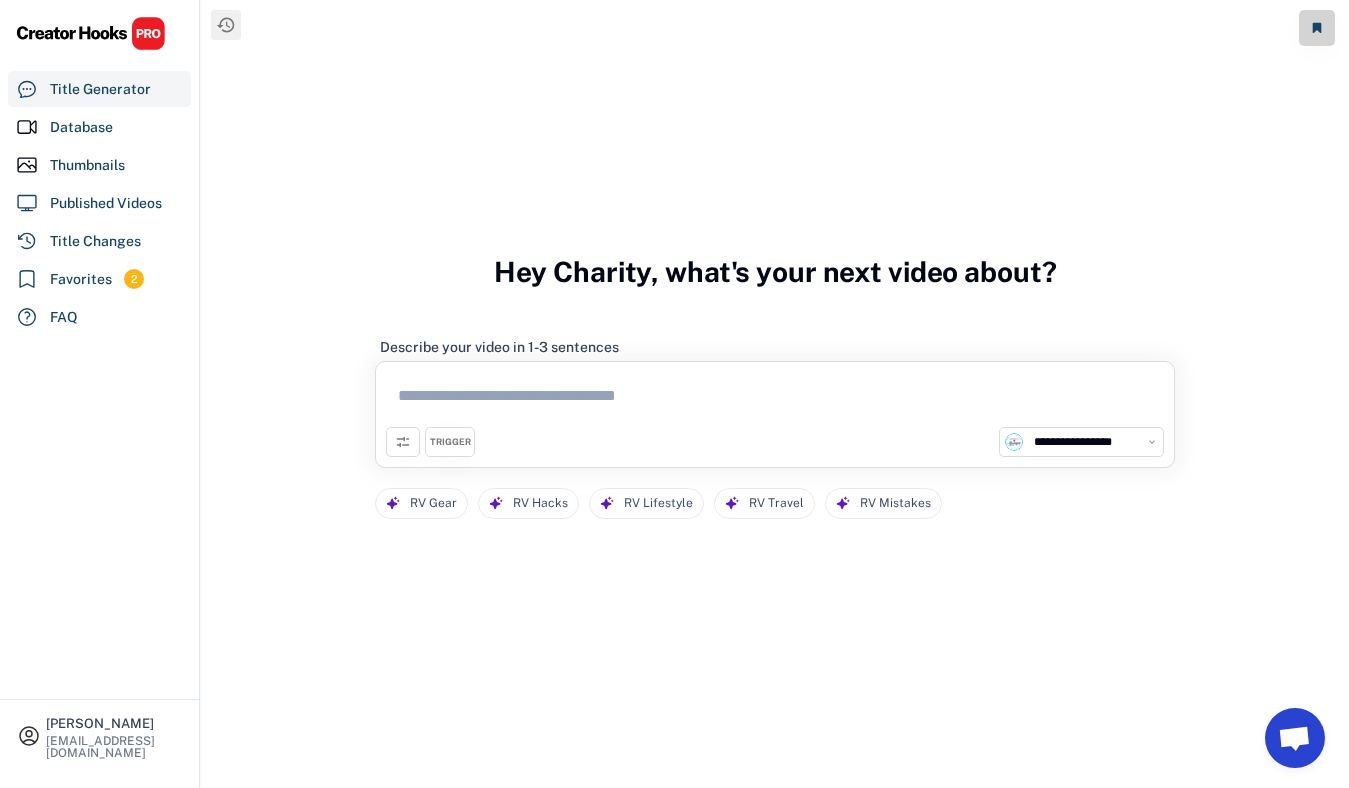 click at bounding box center [775, 399] 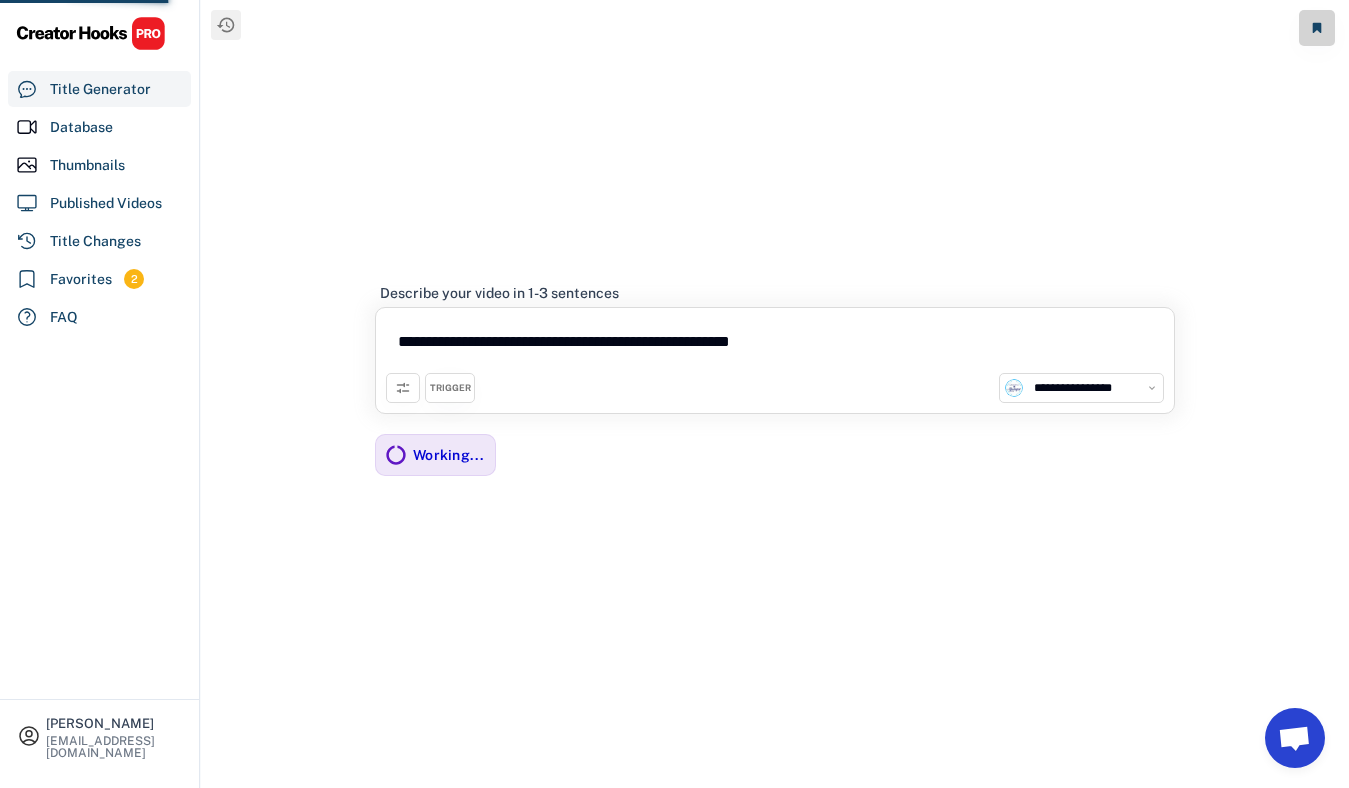 type on "**********" 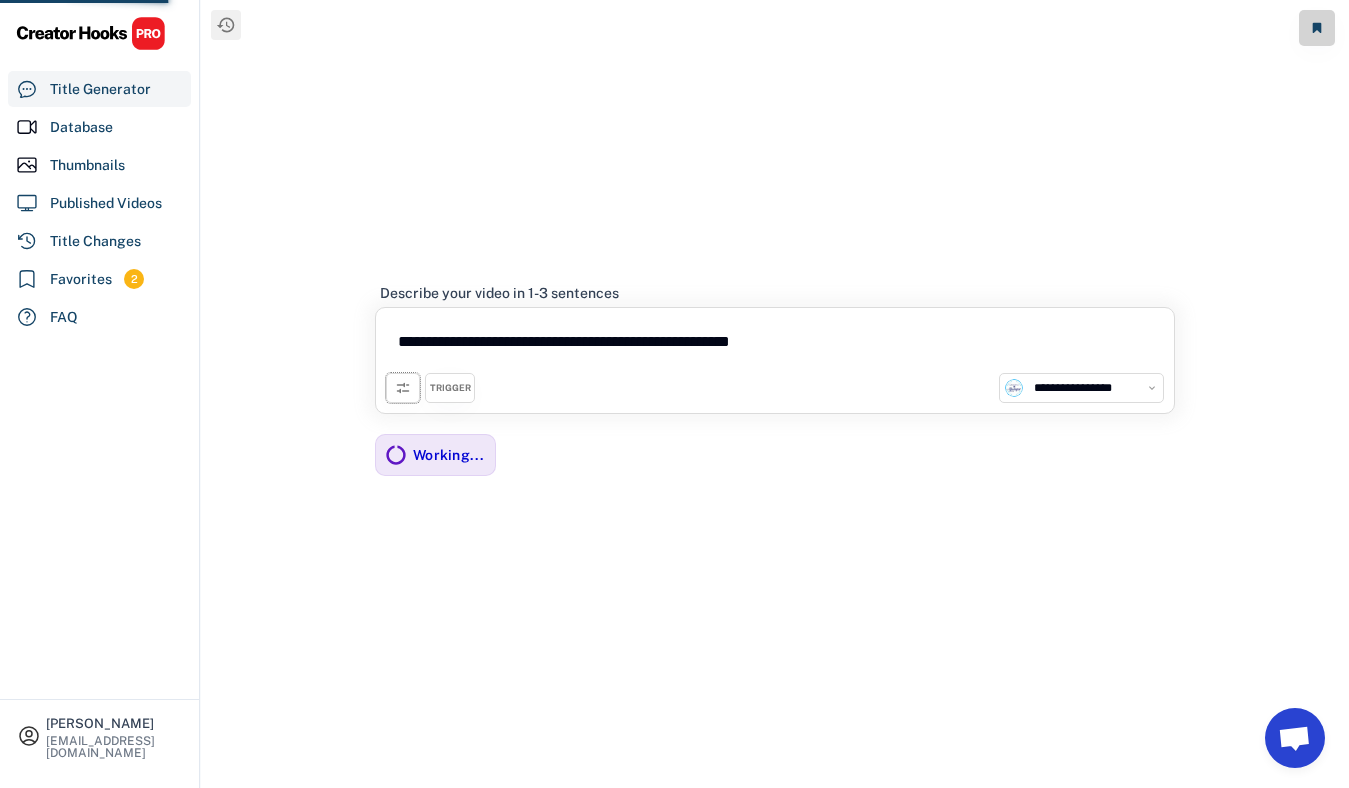 click at bounding box center (403, 388) 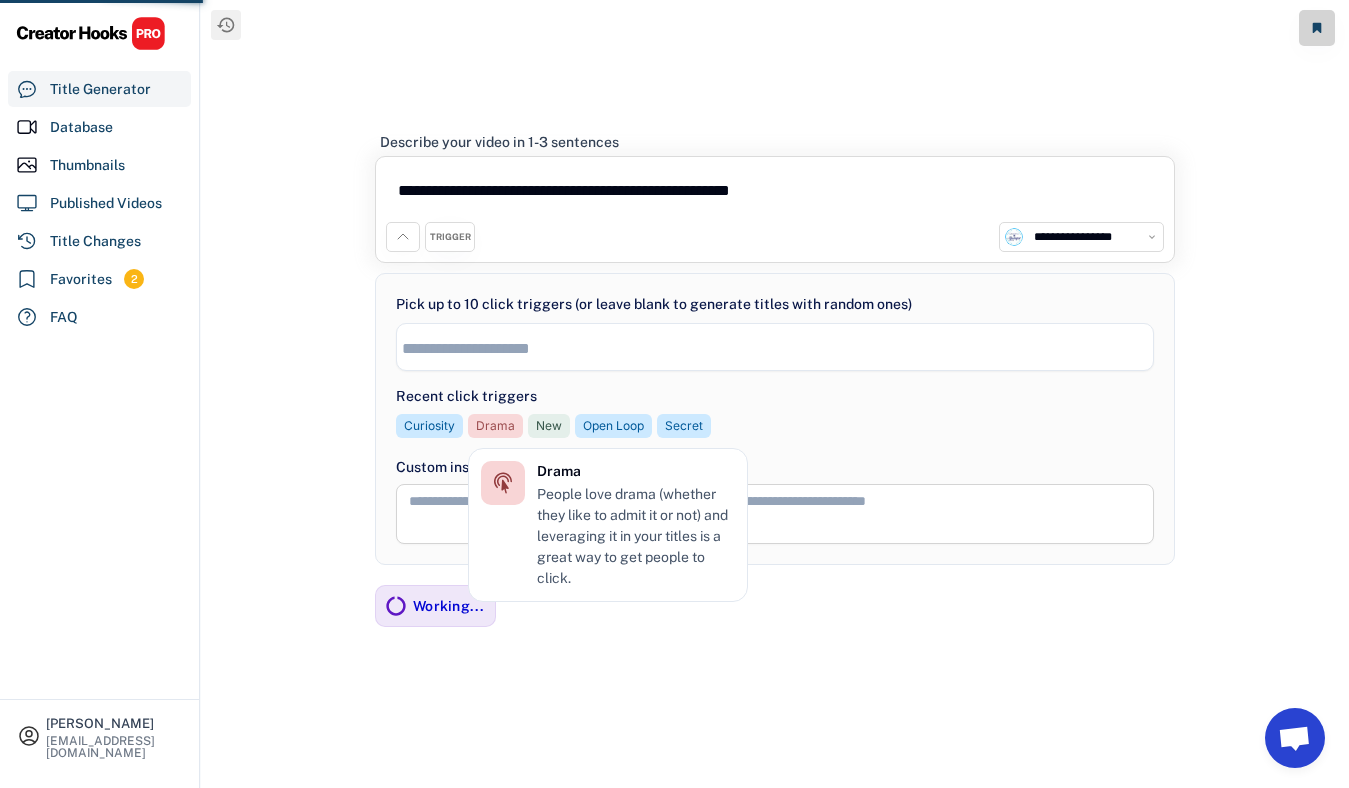 click on "Drama" at bounding box center (495, 426) 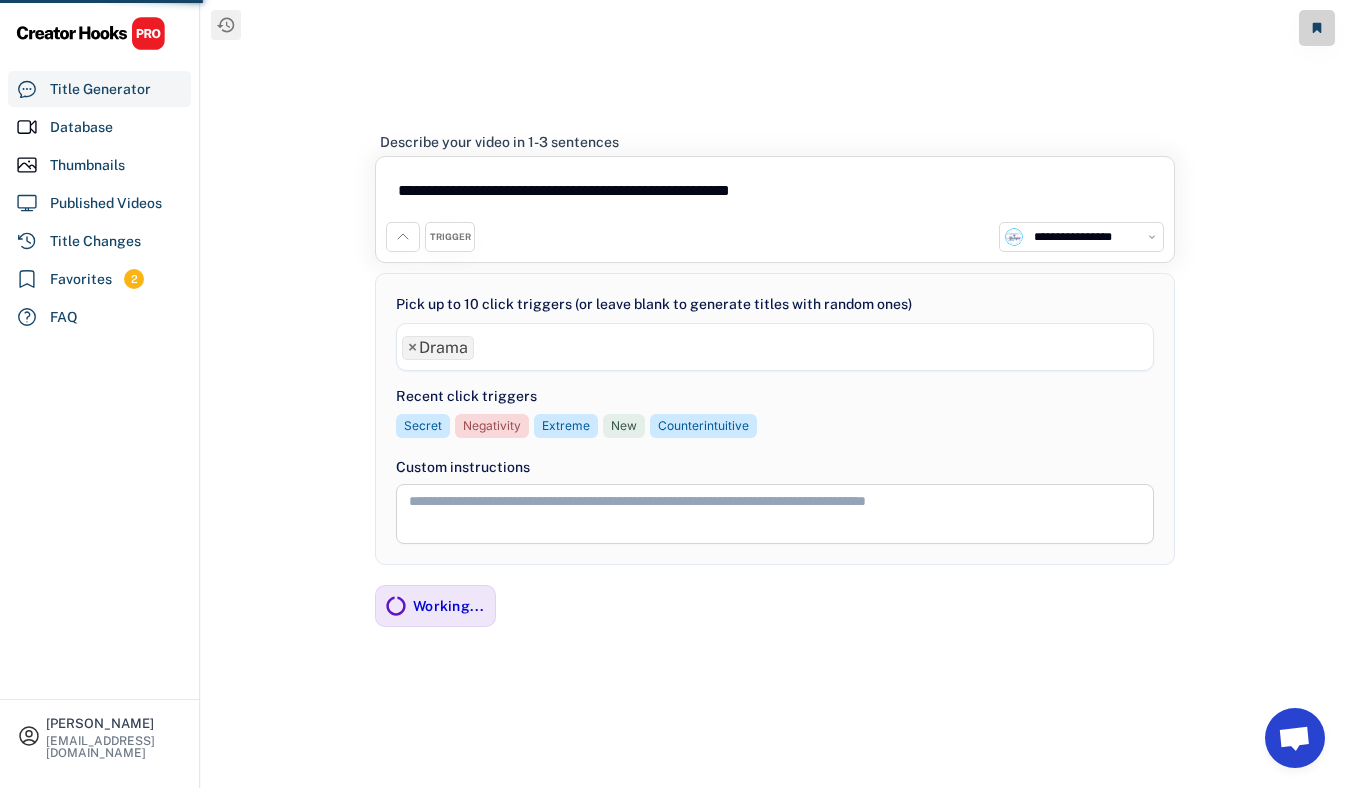 scroll, scrollTop: 221, scrollLeft: 0, axis: vertical 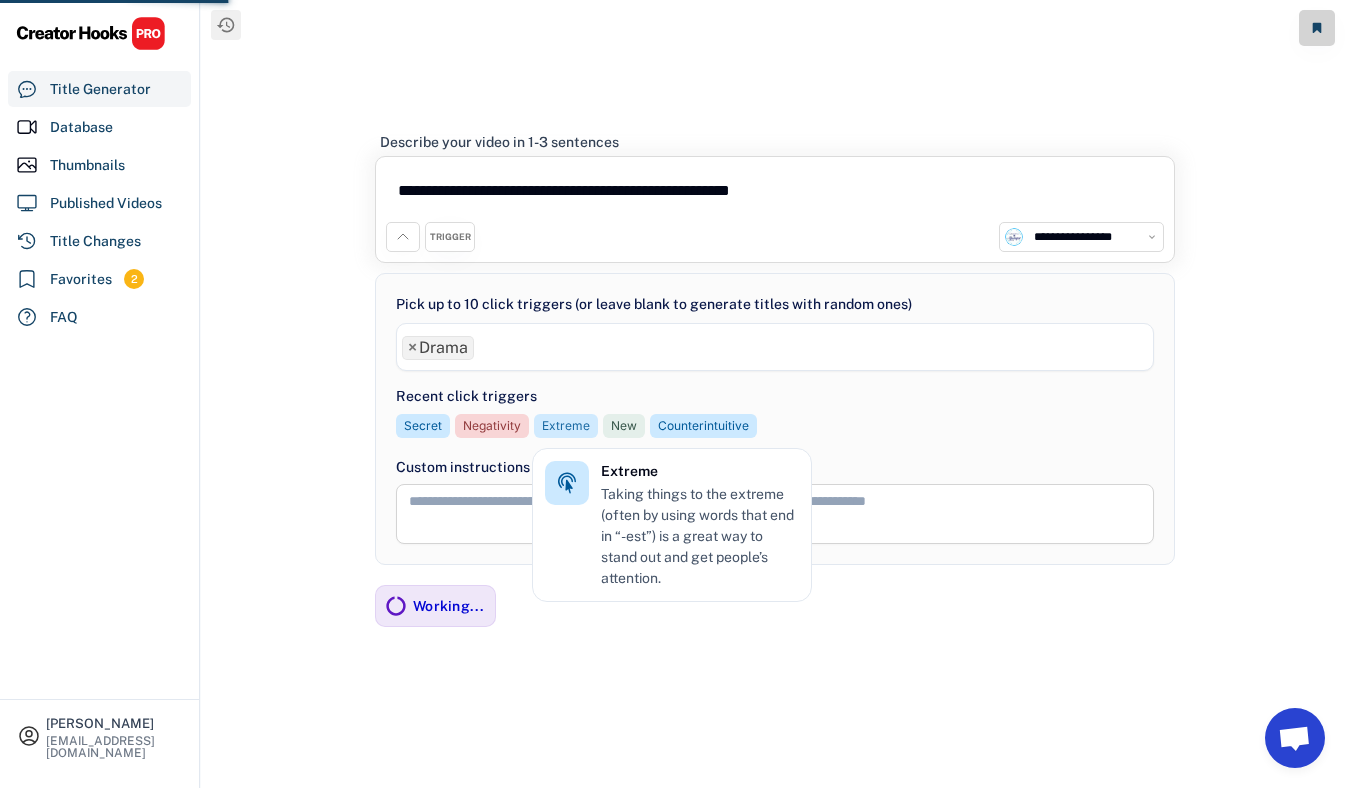 click on "Extreme" 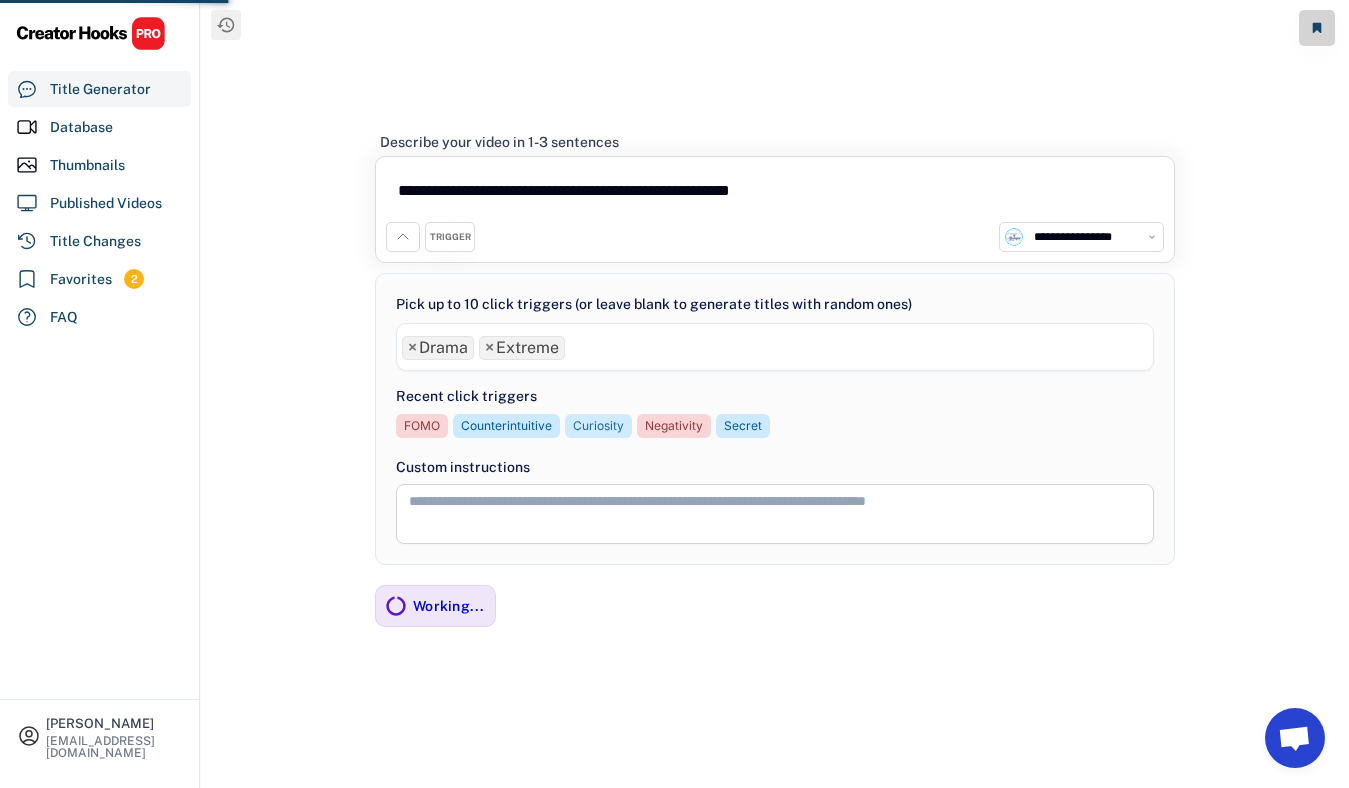 scroll, scrollTop: 255, scrollLeft: 0, axis: vertical 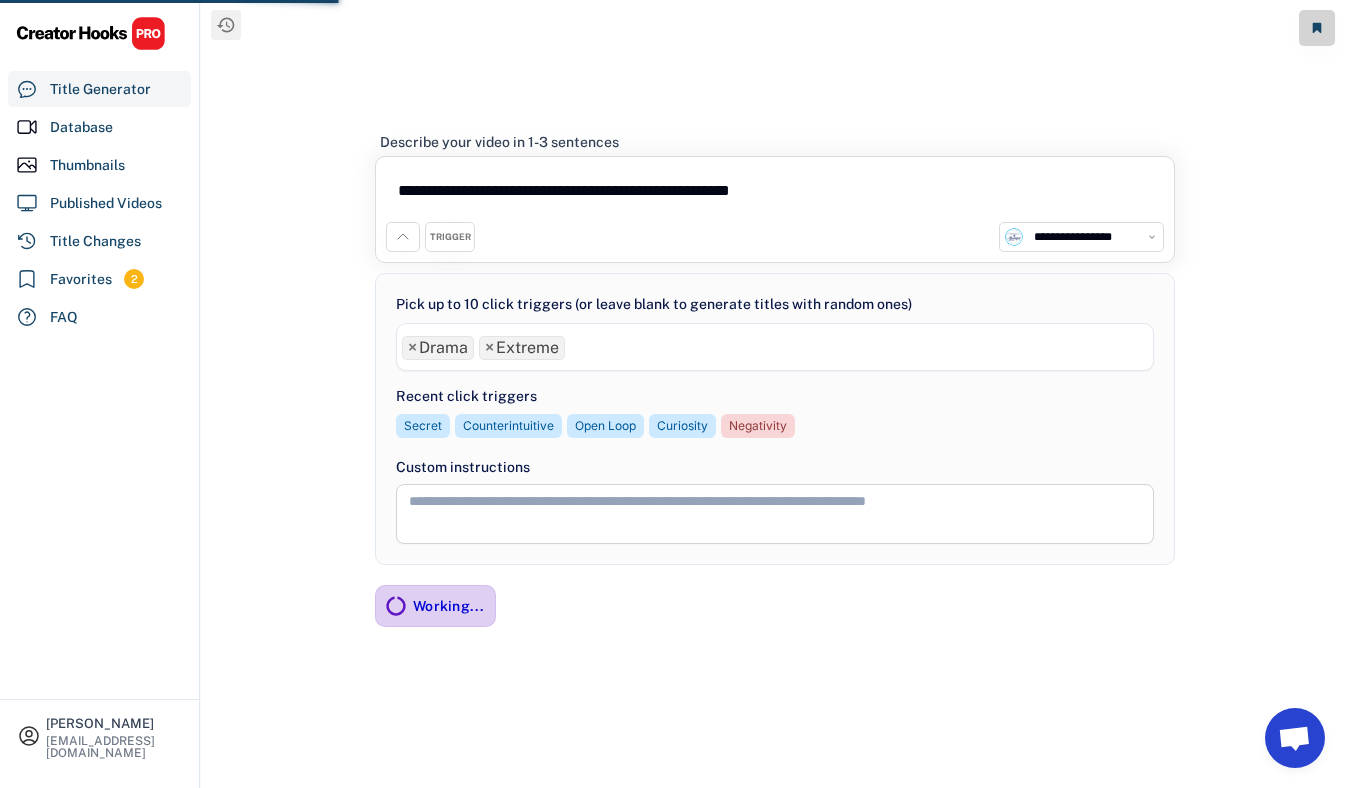 click on "Working..." at bounding box center (449, 606) 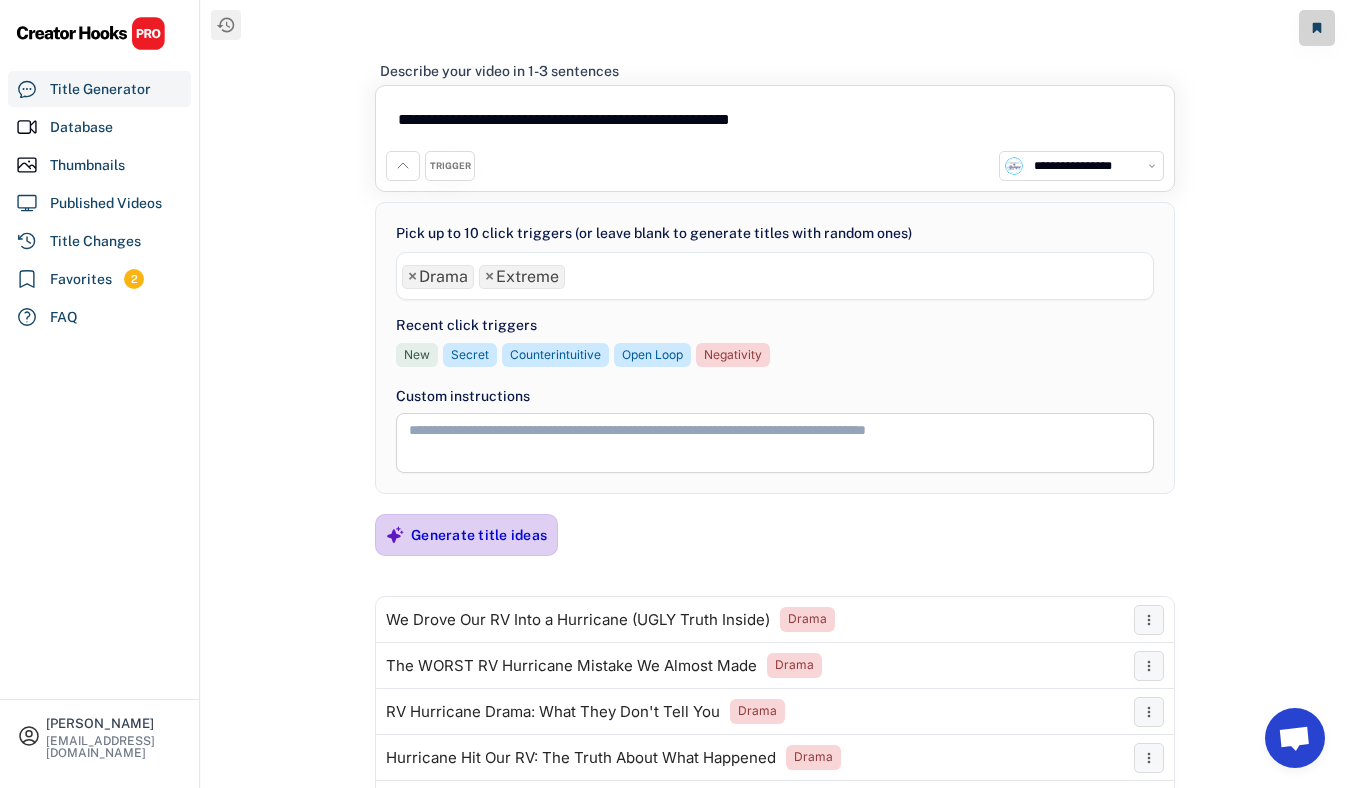 click on "Generate title ideas" at bounding box center [479, 535] 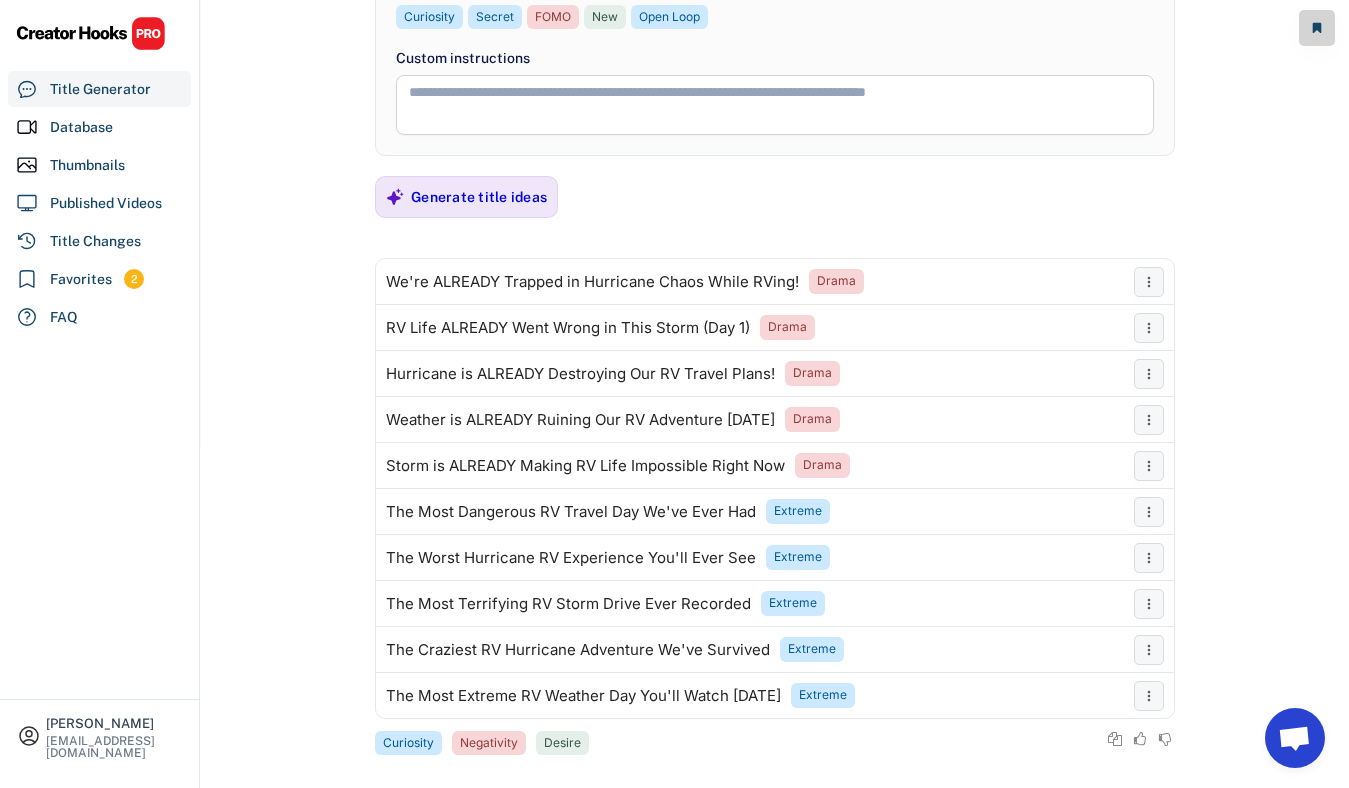 scroll, scrollTop: 357, scrollLeft: 0, axis: vertical 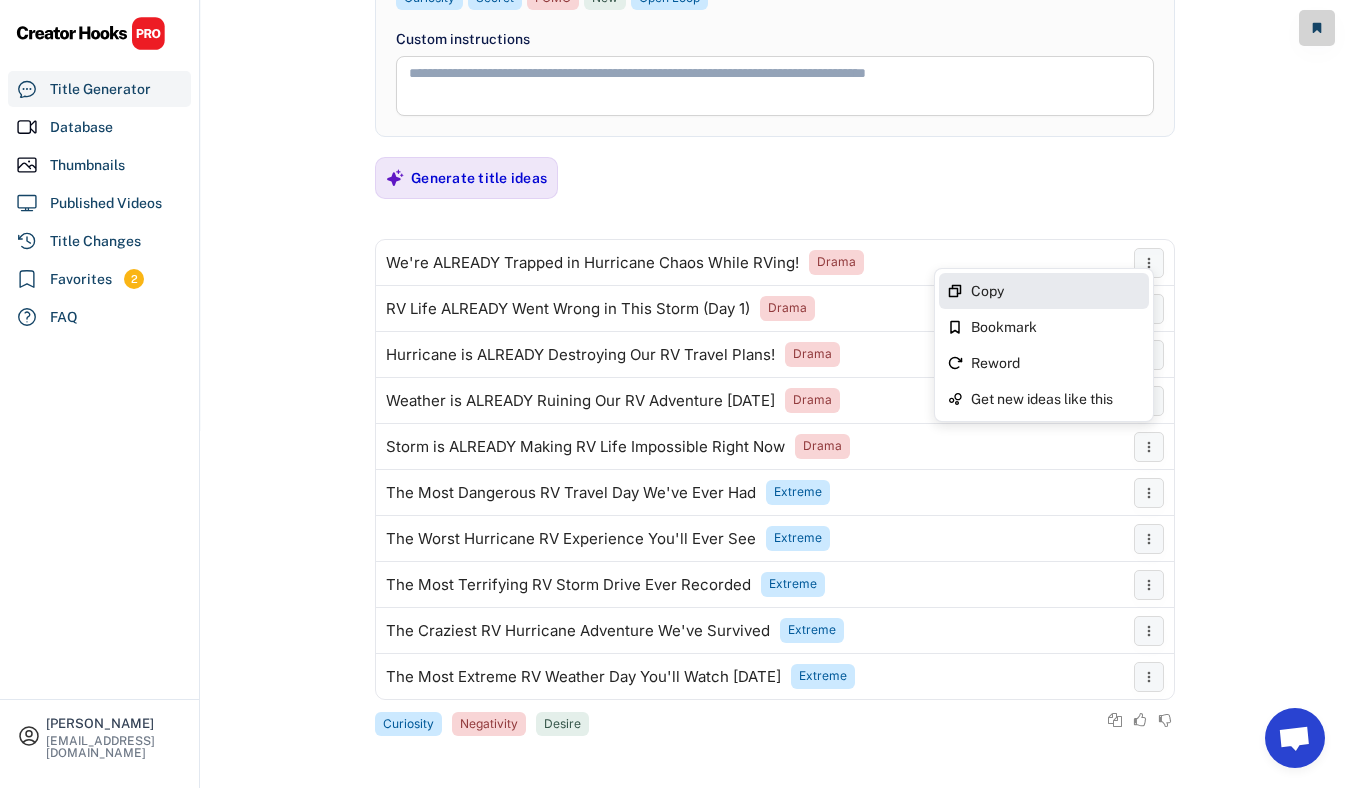 click on "Copy" at bounding box center (1044, 291) 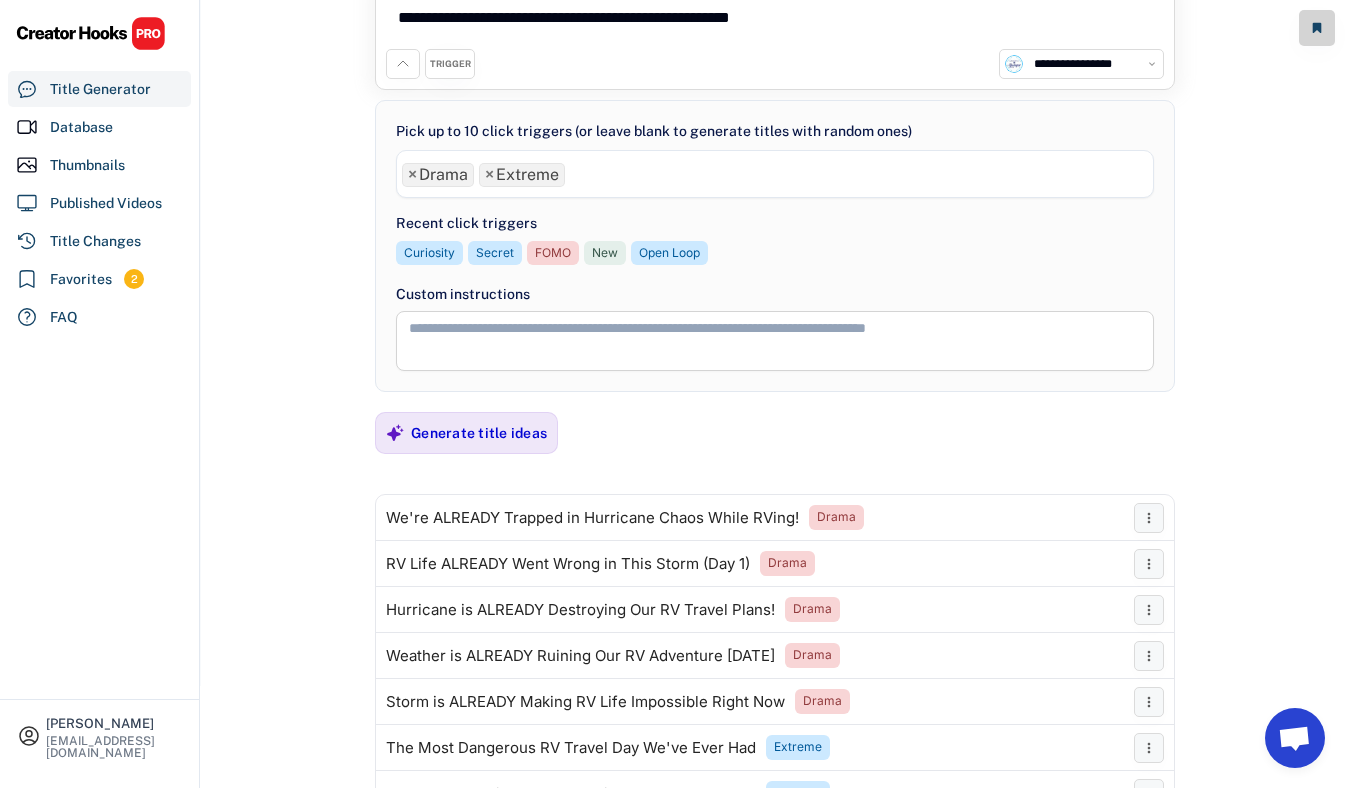 scroll, scrollTop: 88, scrollLeft: 0, axis: vertical 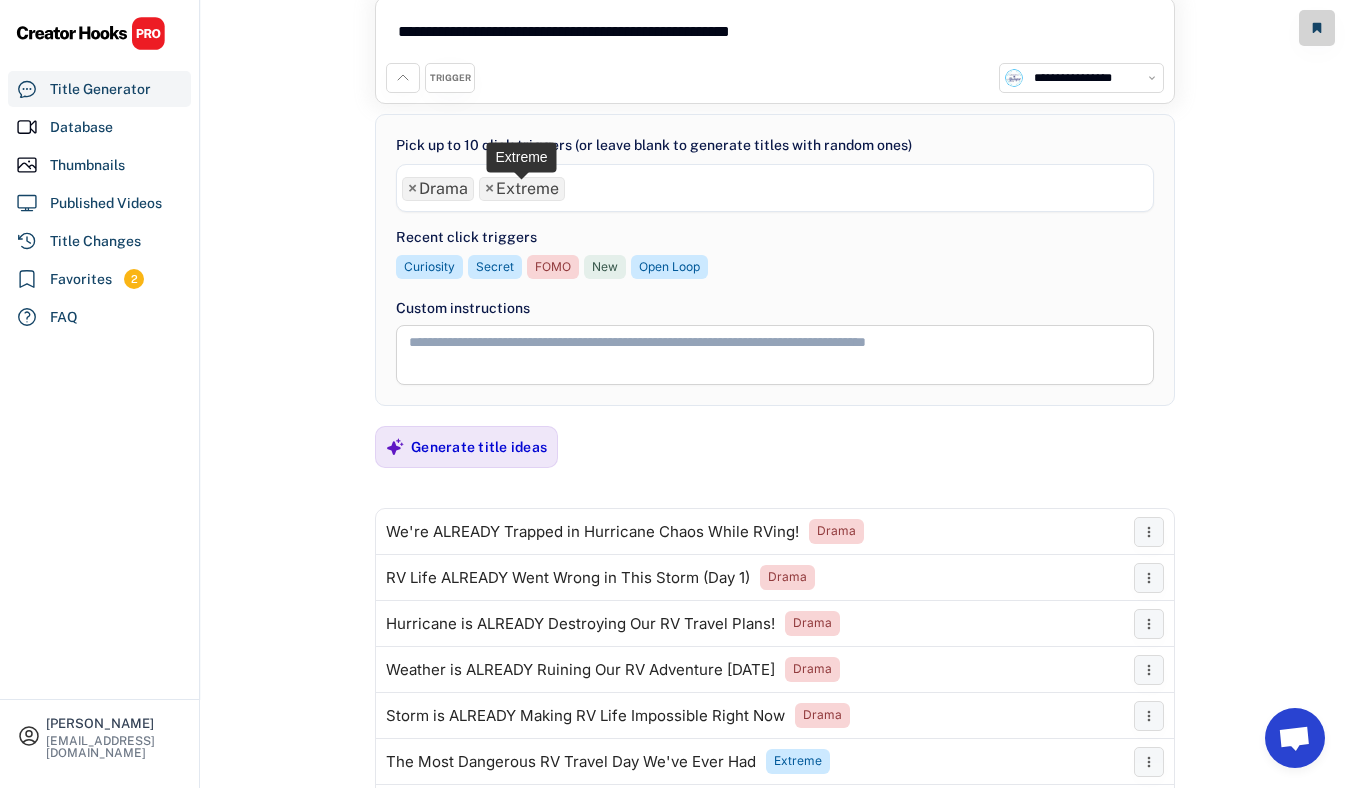 click on "×" at bounding box center (489, 189) 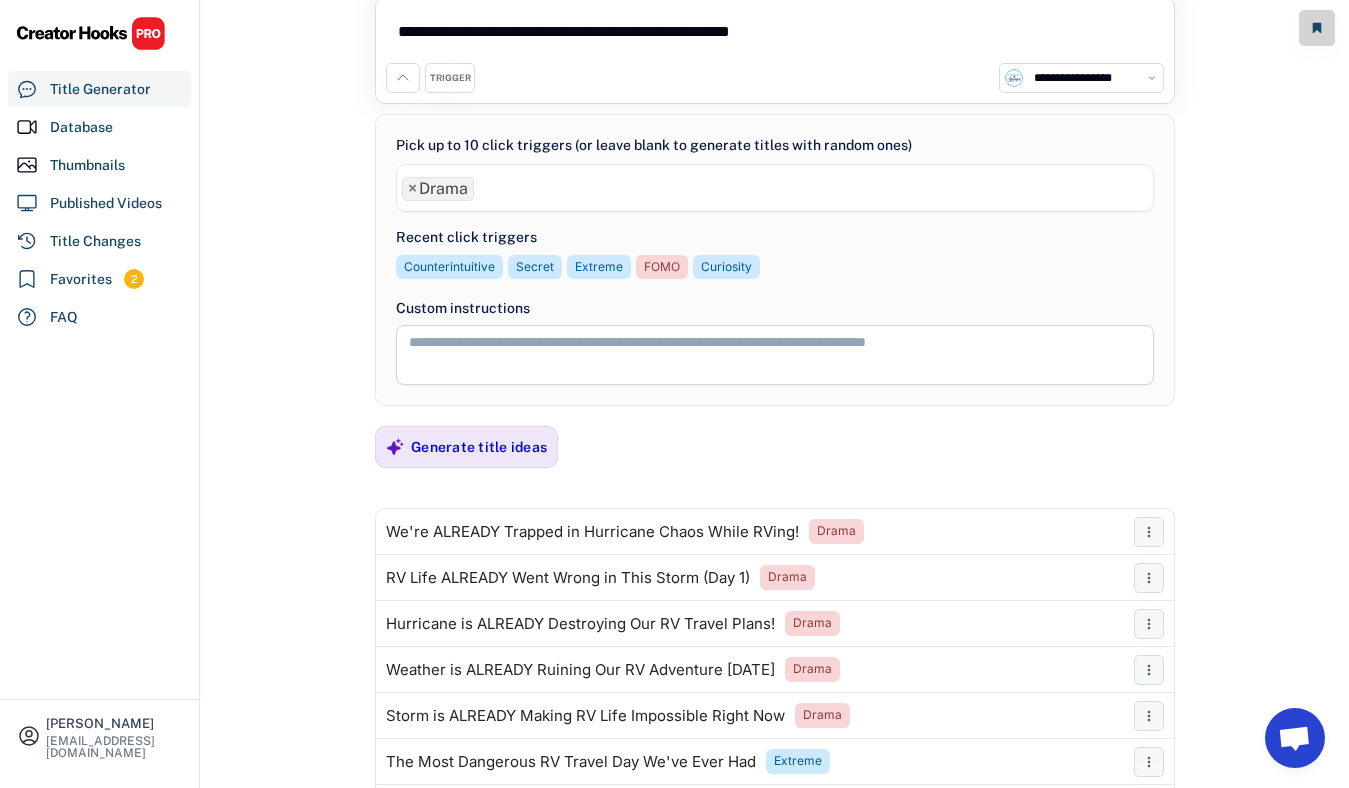 scroll, scrollTop: 237, scrollLeft: 0, axis: vertical 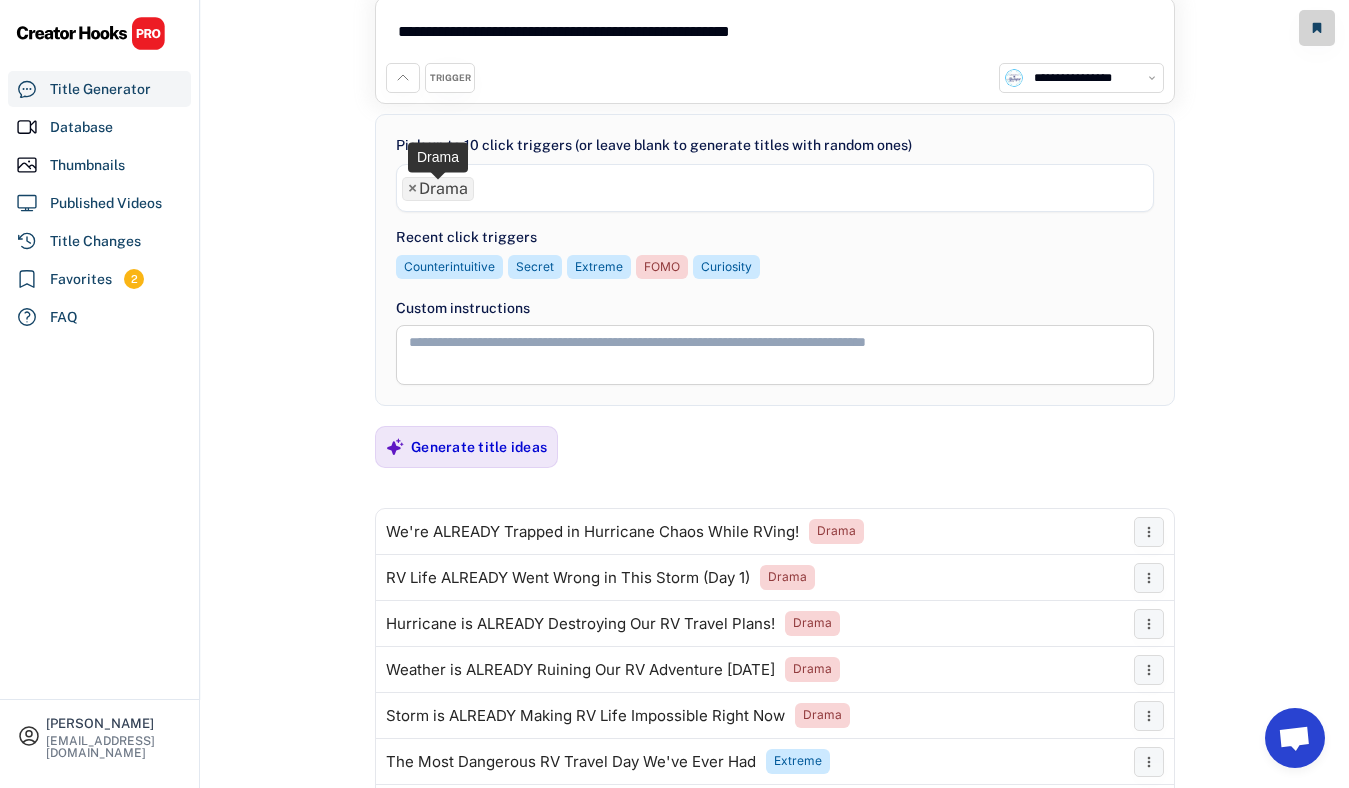 click on "×" at bounding box center (412, 189) 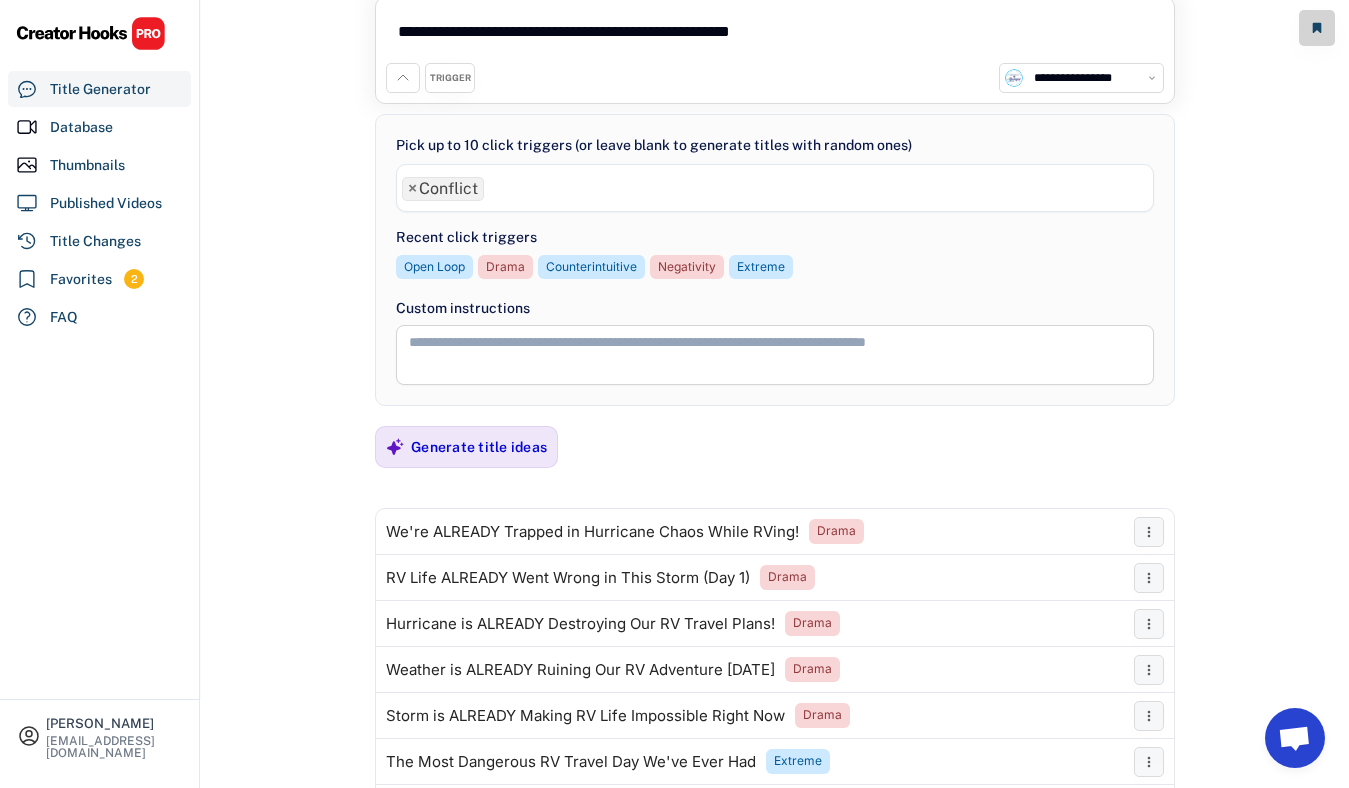 click on "× Conflict" at bounding box center (775, 186) 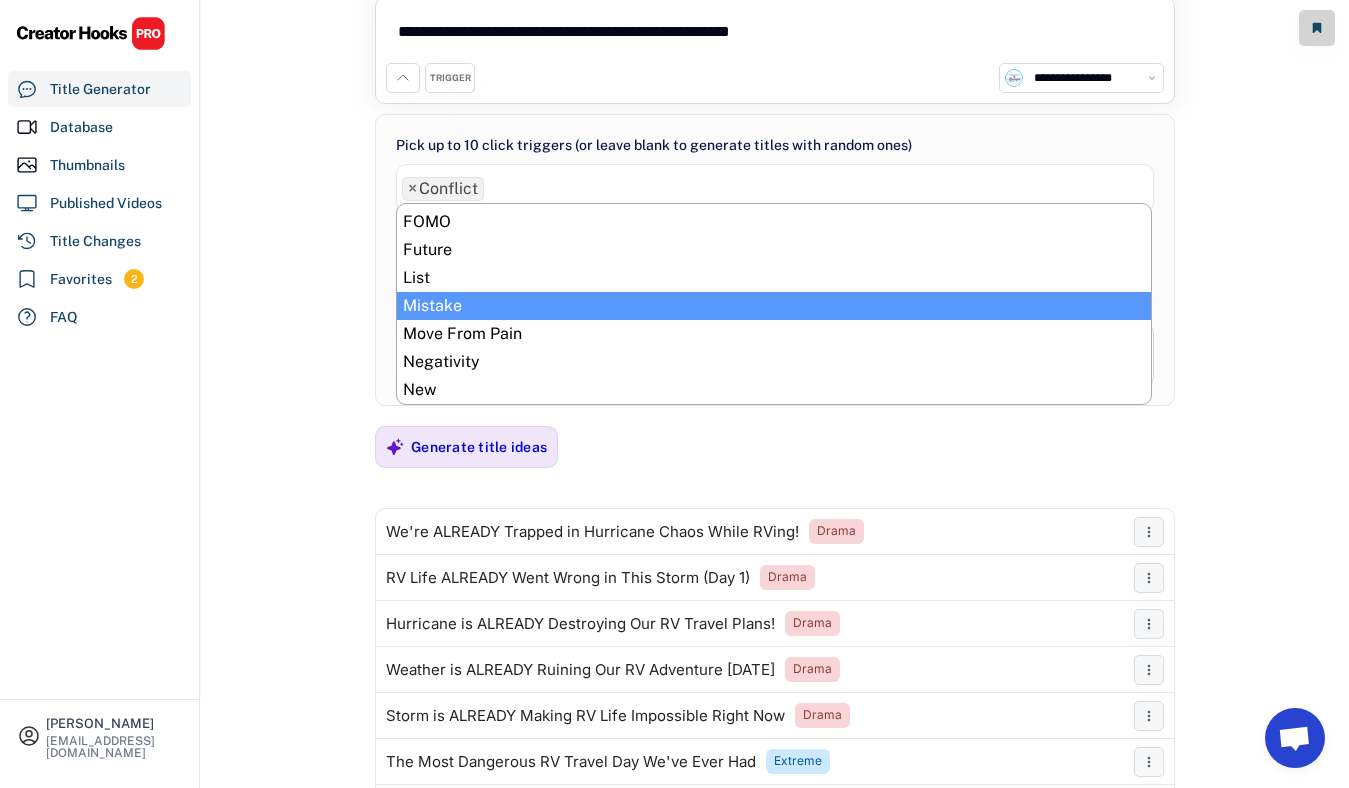 scroll, scrollTop: 473, scrollLeft: 0, axis: vertical 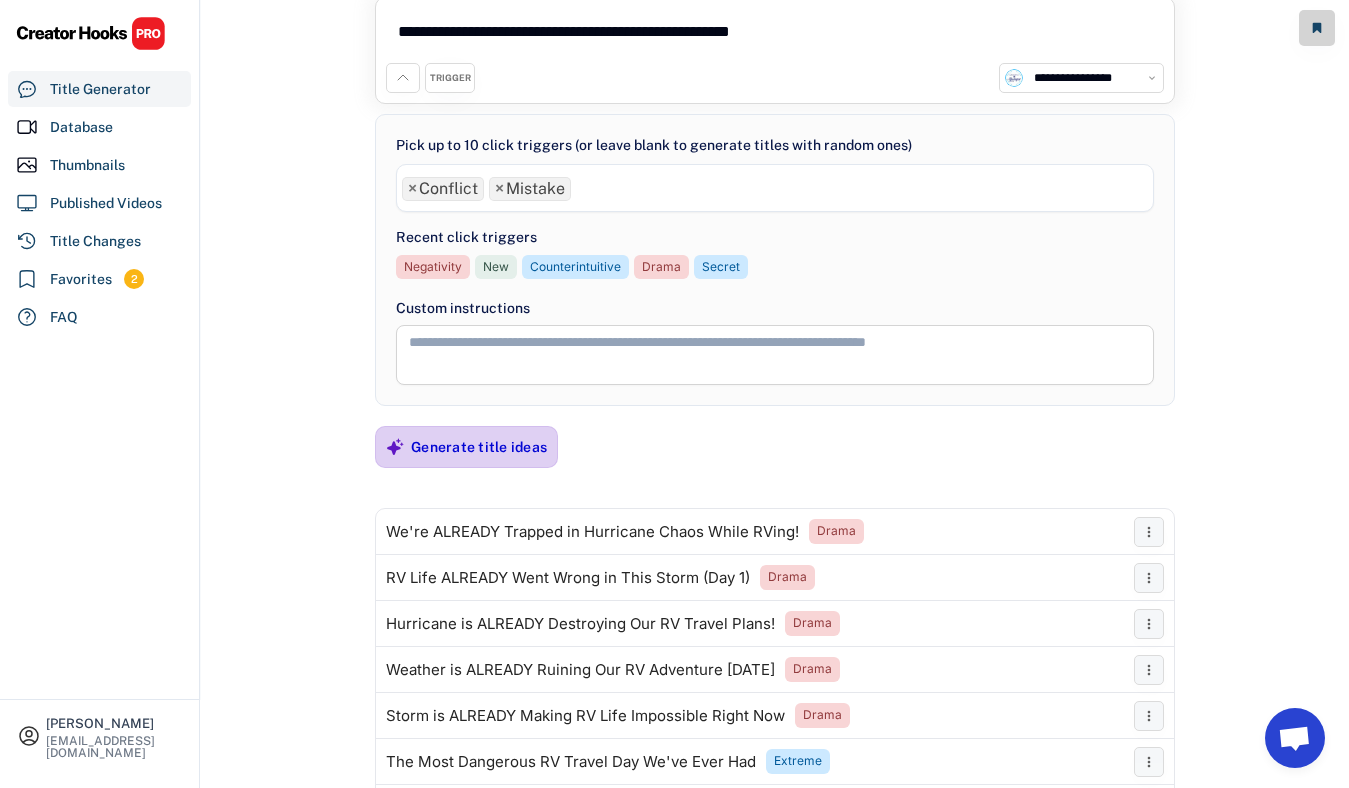click on "Generate title ideas" at bounding box center [479, 447] 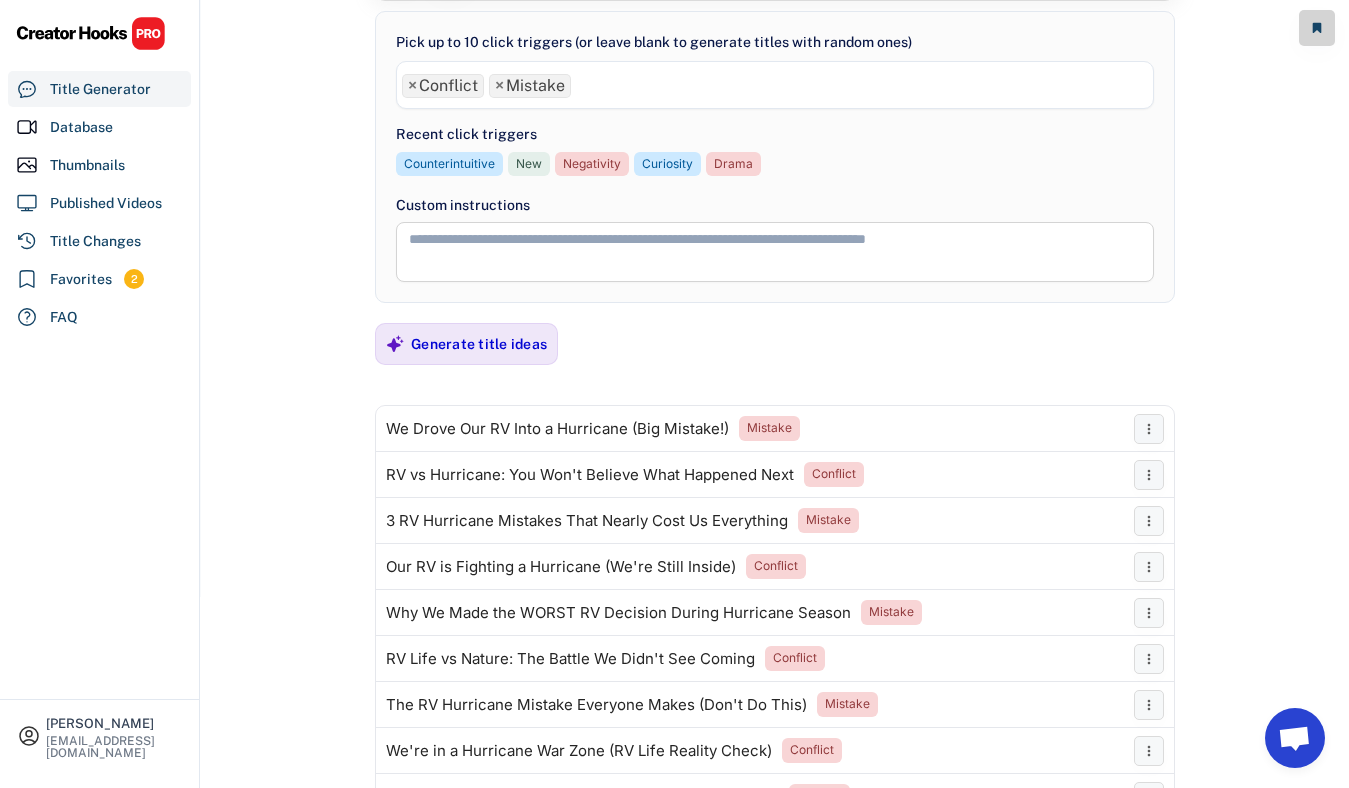 scroll, scrollTop: 0, scrollLeft: 0, axis: both 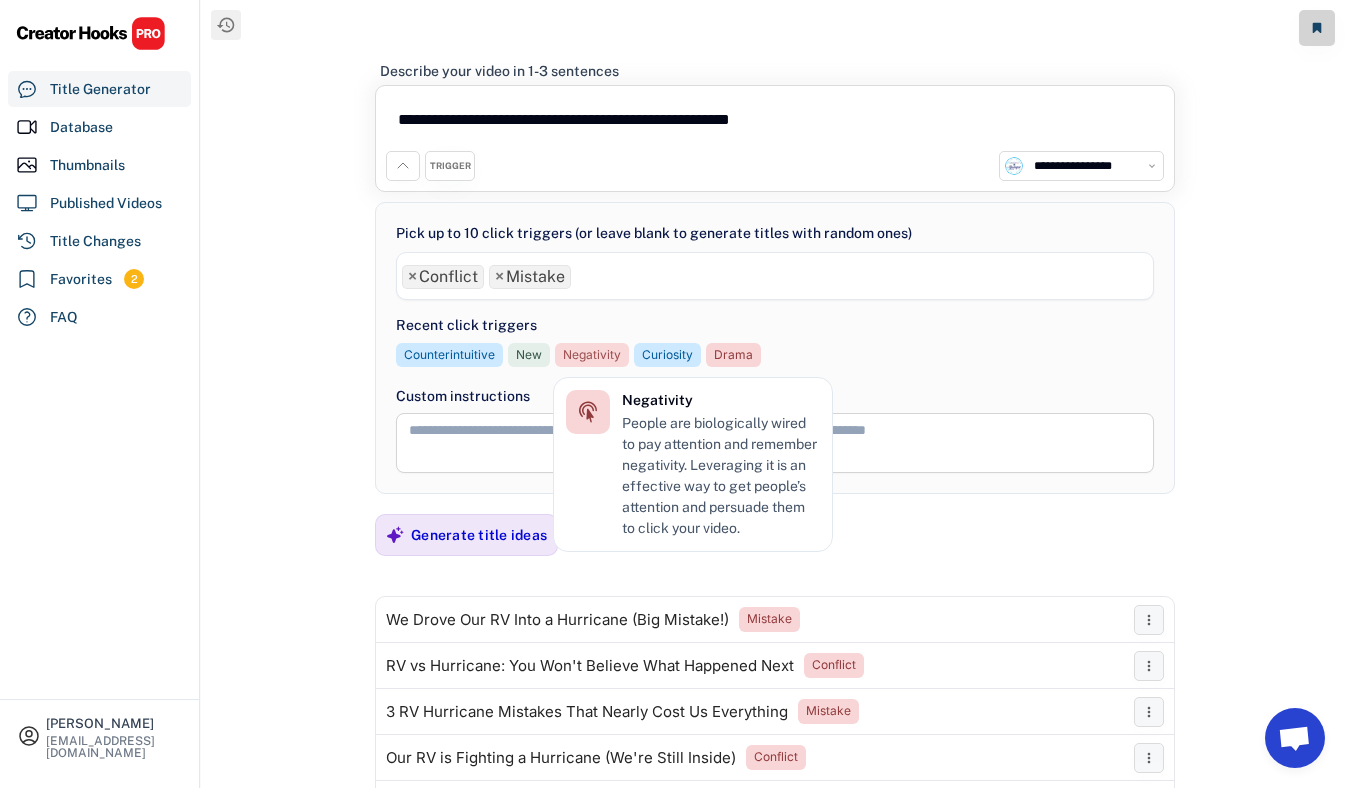 click on "Negativity" at bounding box center (592, 355) 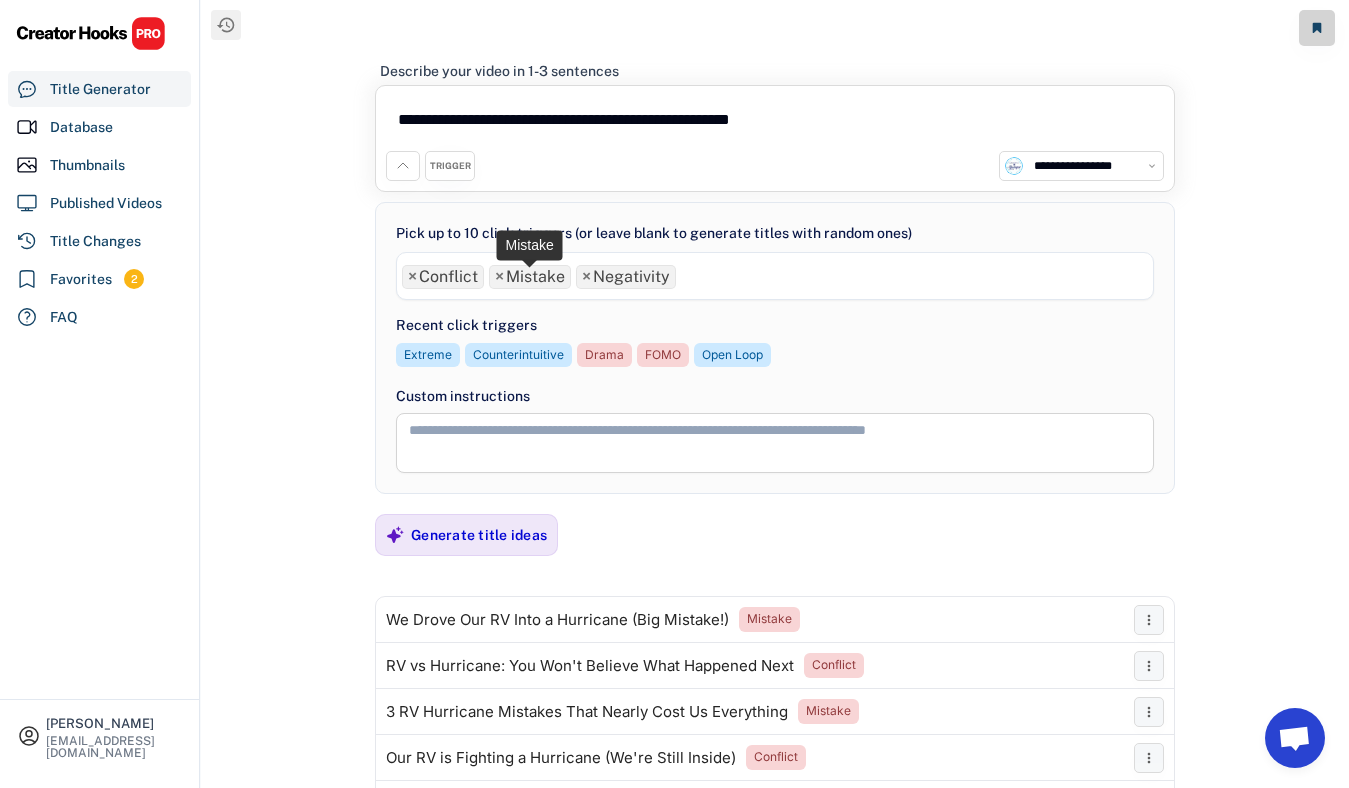 click on "×" at bounding box center [499, 277] 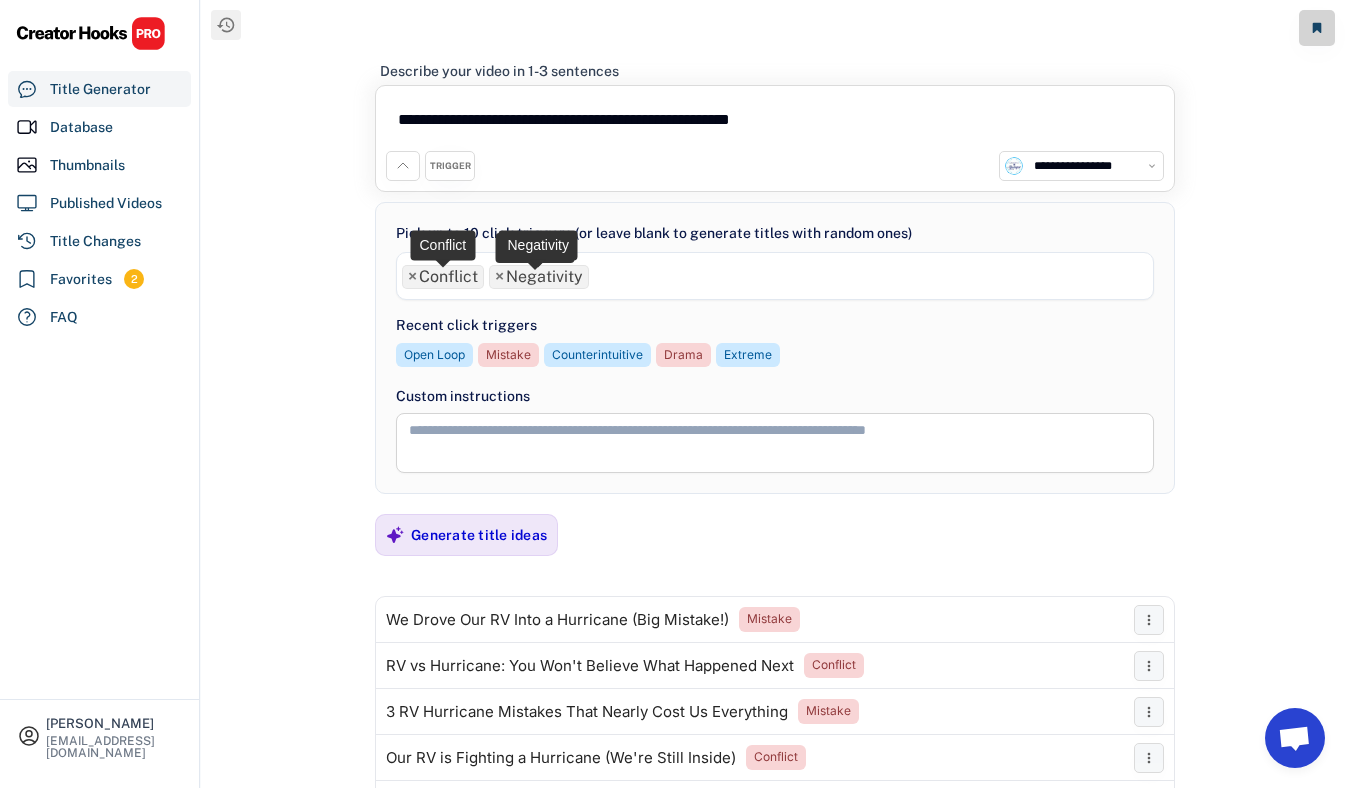 click on "×" at bounding box center [412, 277] 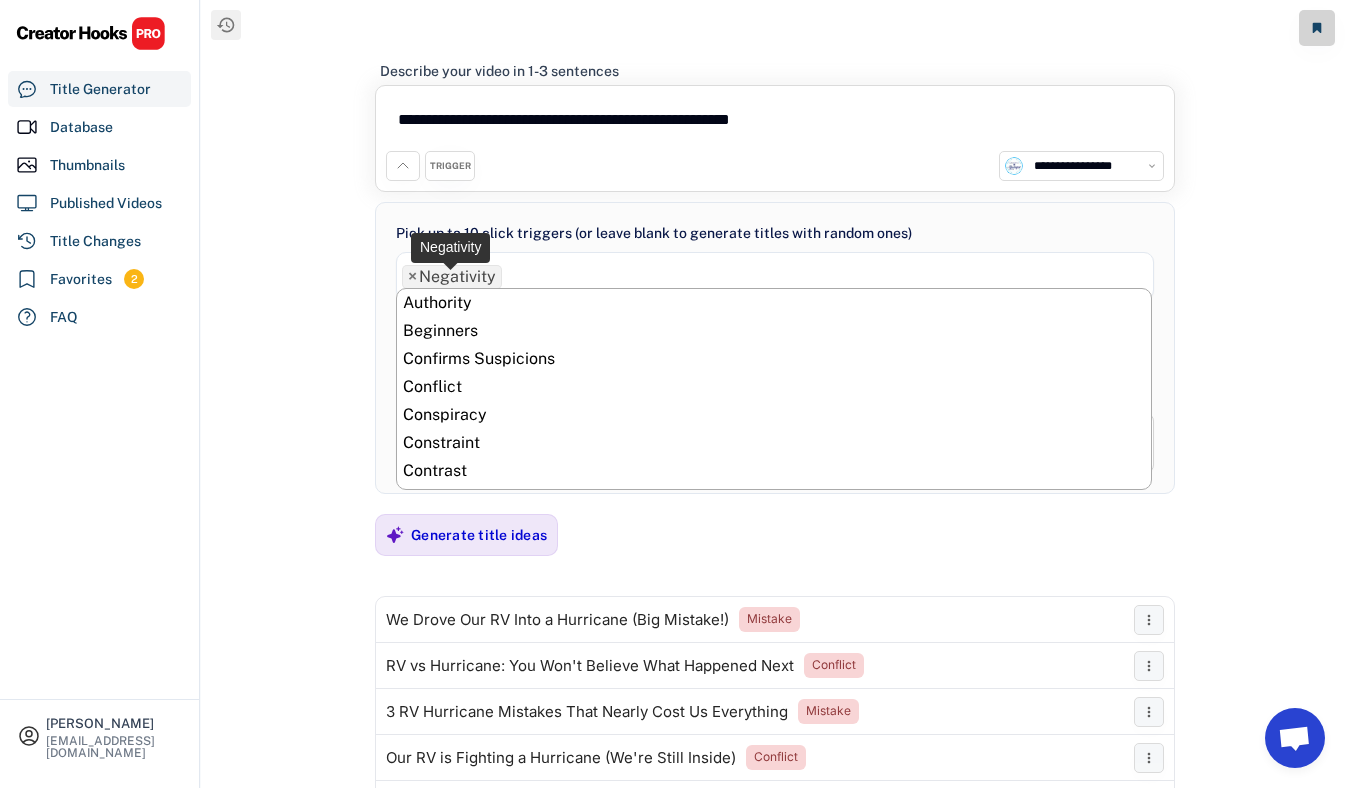 scroll, scrollTop: 560, scrollLeft: 0, axis: vertical 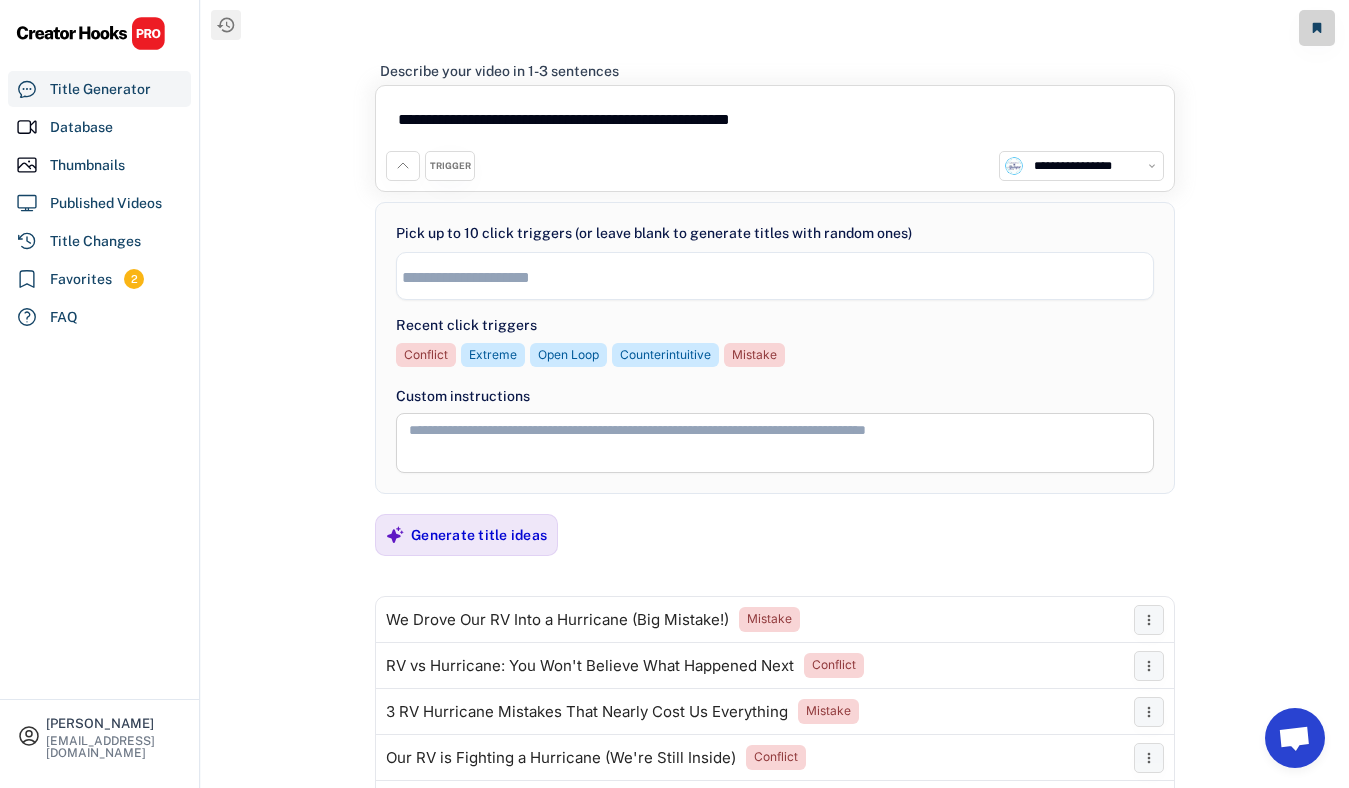 click at bounding box center (780, 277) 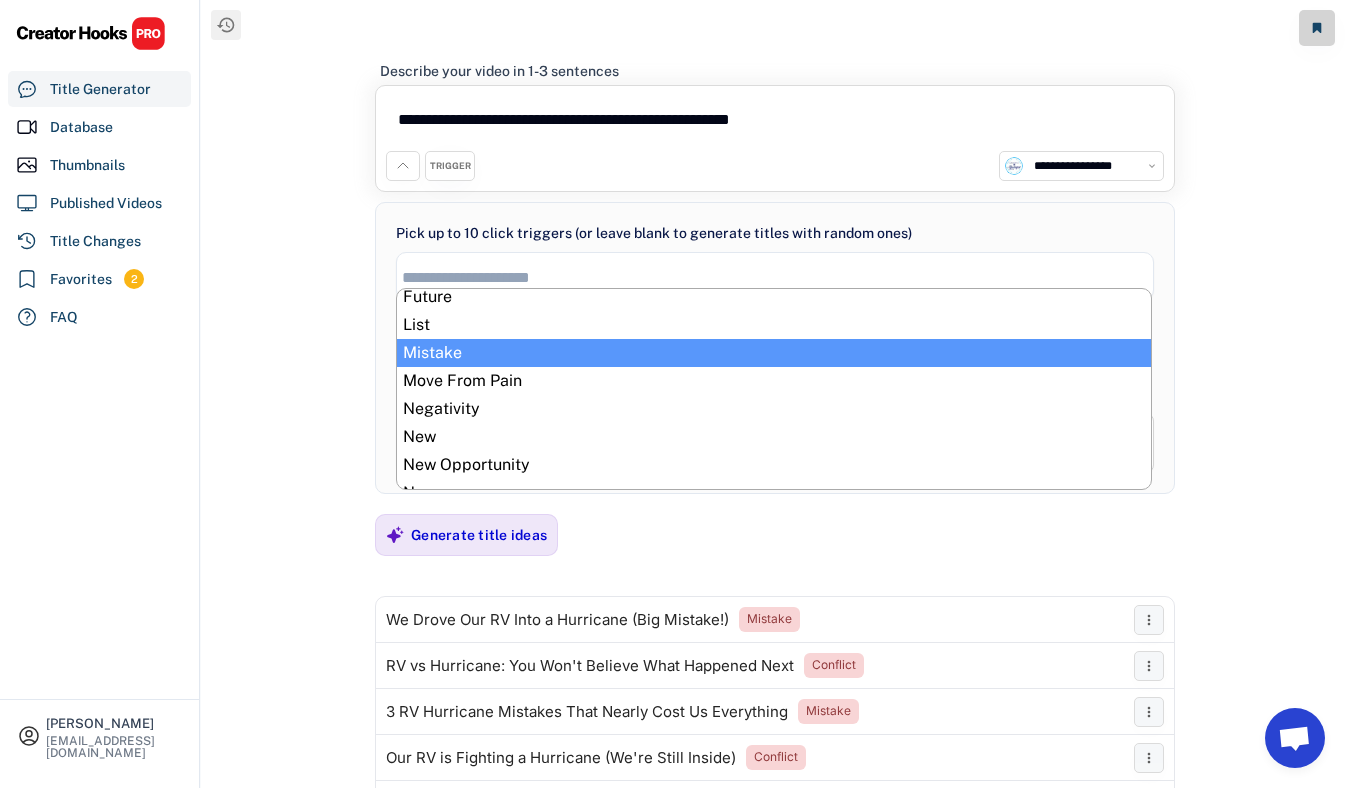 scroll, scrollTop: 511, scrollLeft: 0, axis: vertical 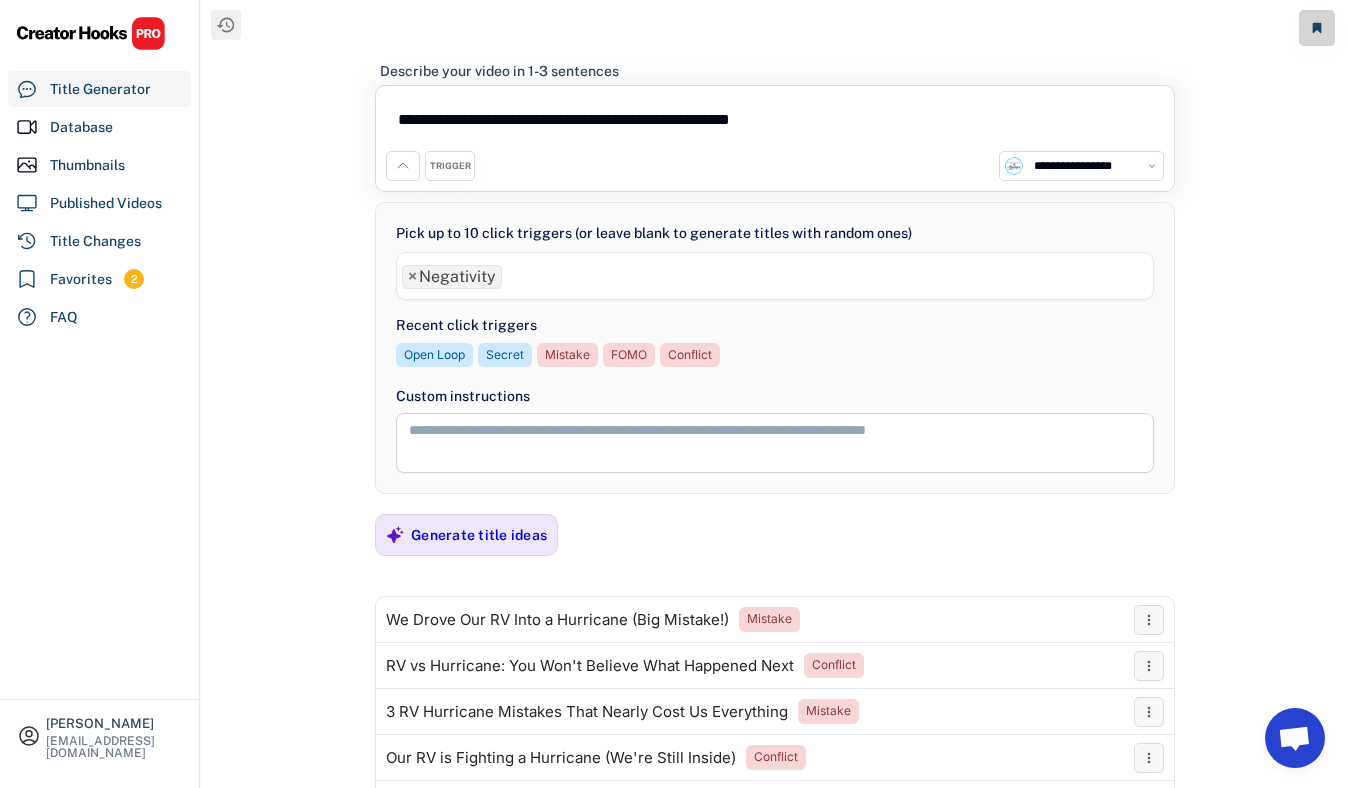 click on "× Negativity" at bounding box center (775, 274) 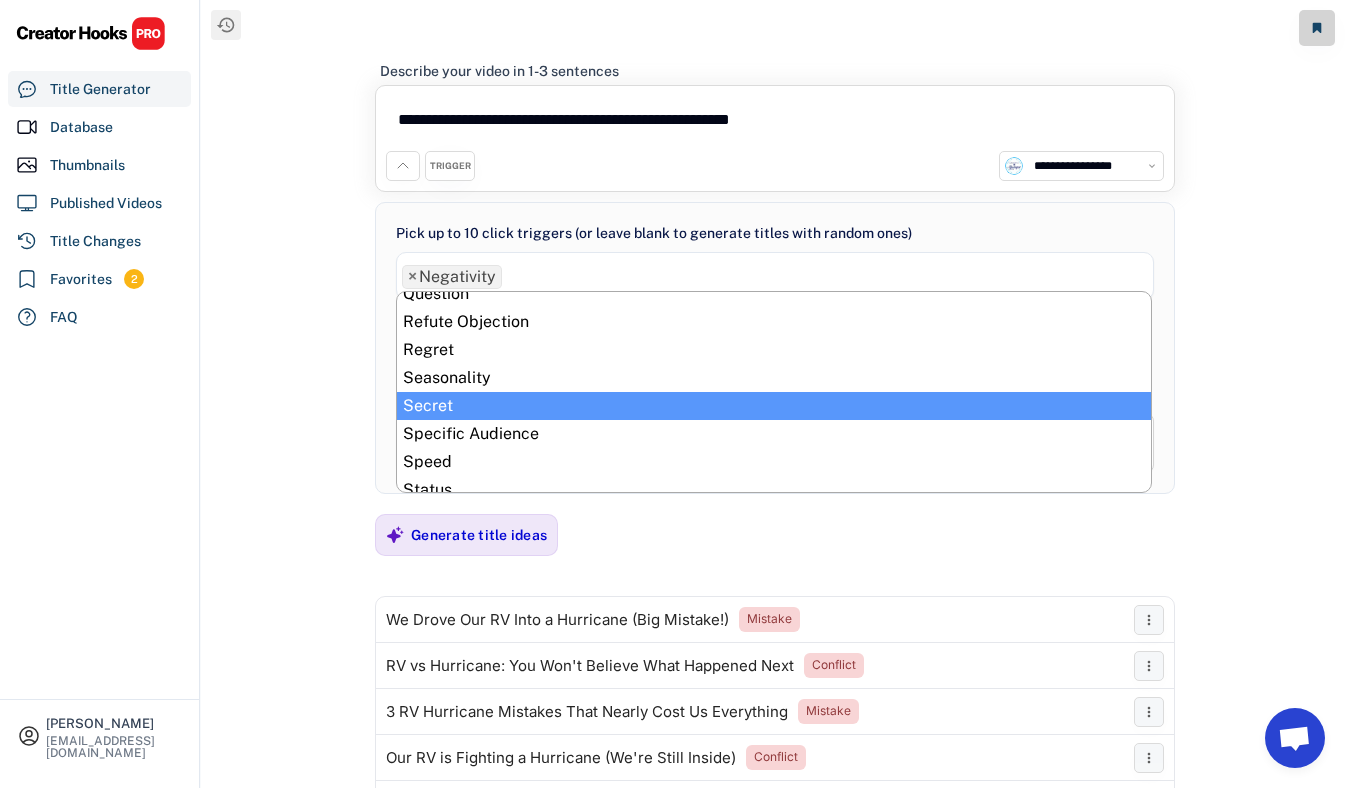 scroll, scrollTop: 783, scrollLeft: 0, axis: vertical 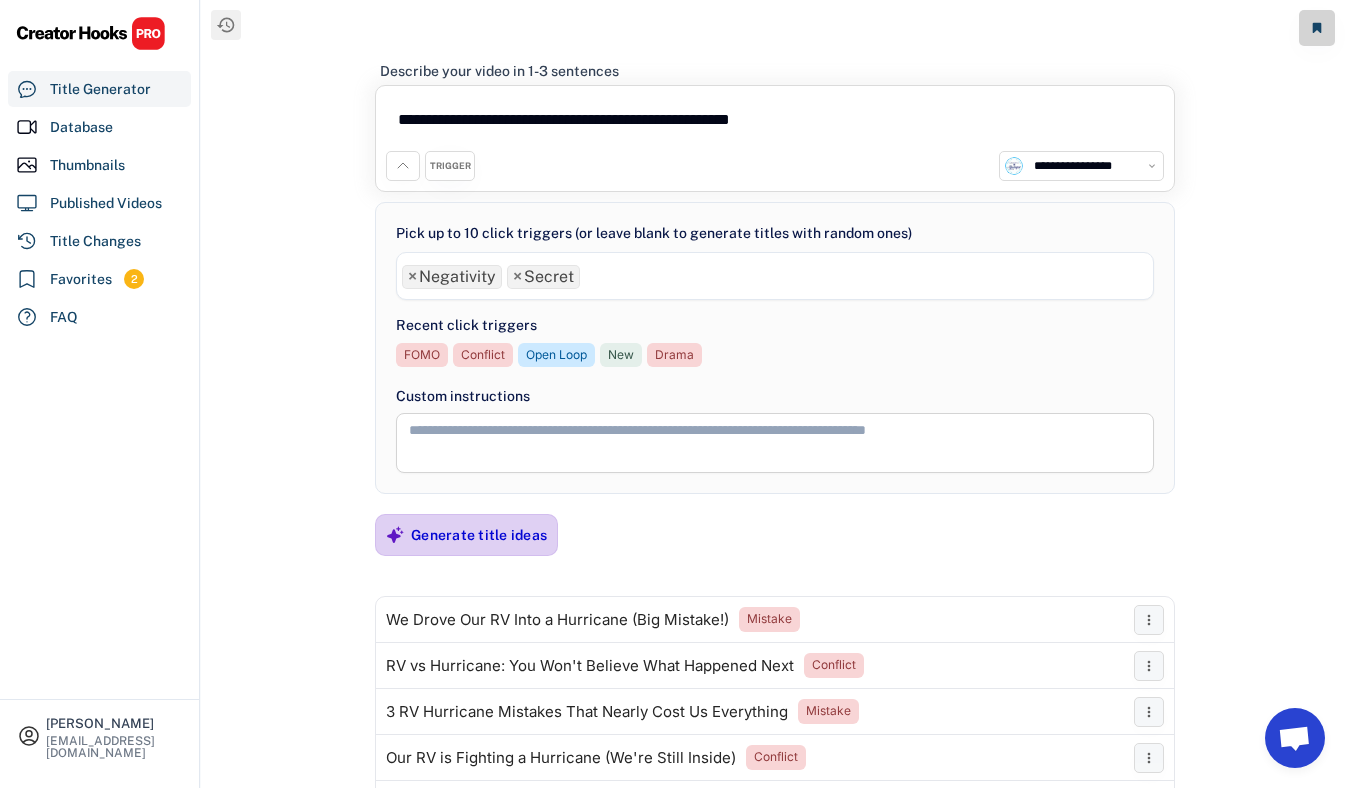 click on "Generate title ideas" at bounding box center [479, 535] 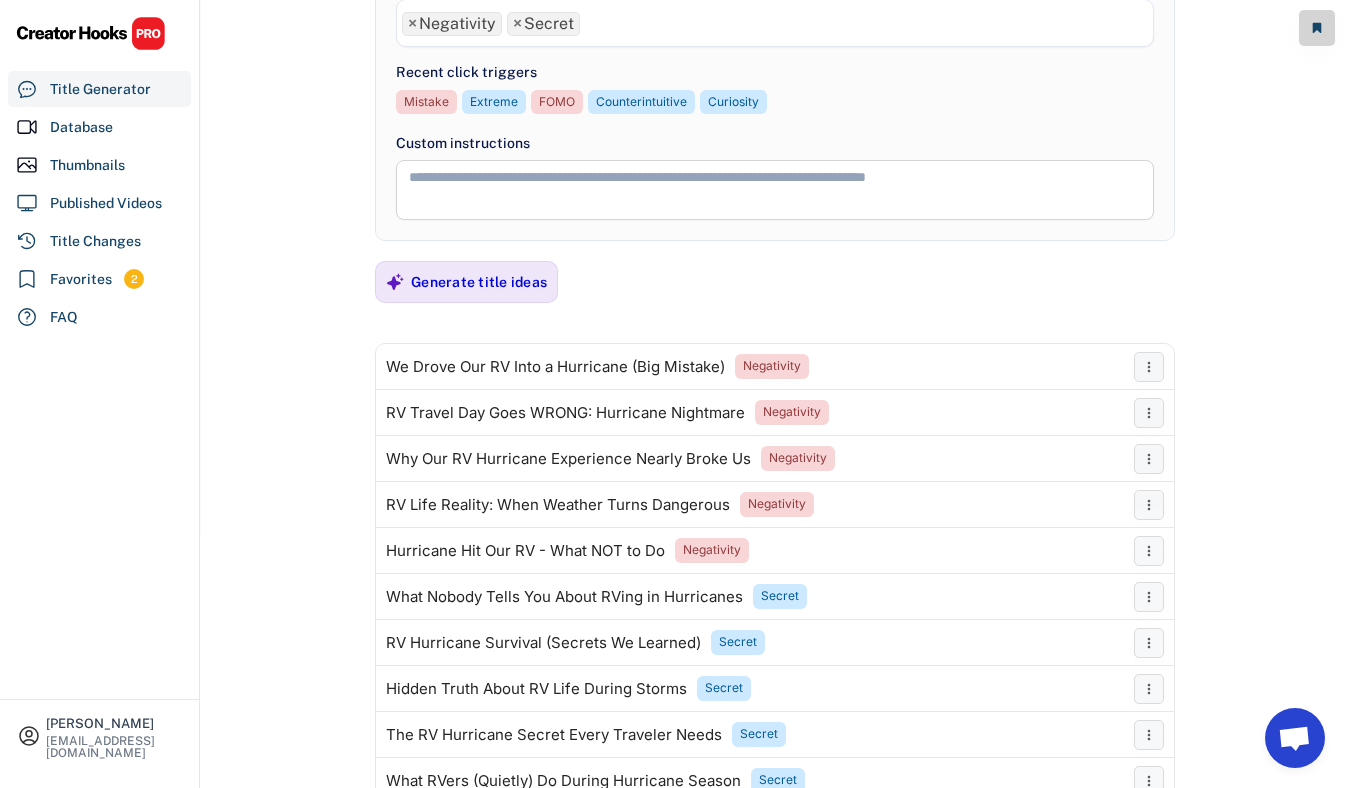 scroll, scrollTop: 264, scrollLeft: 0, axis: vertical 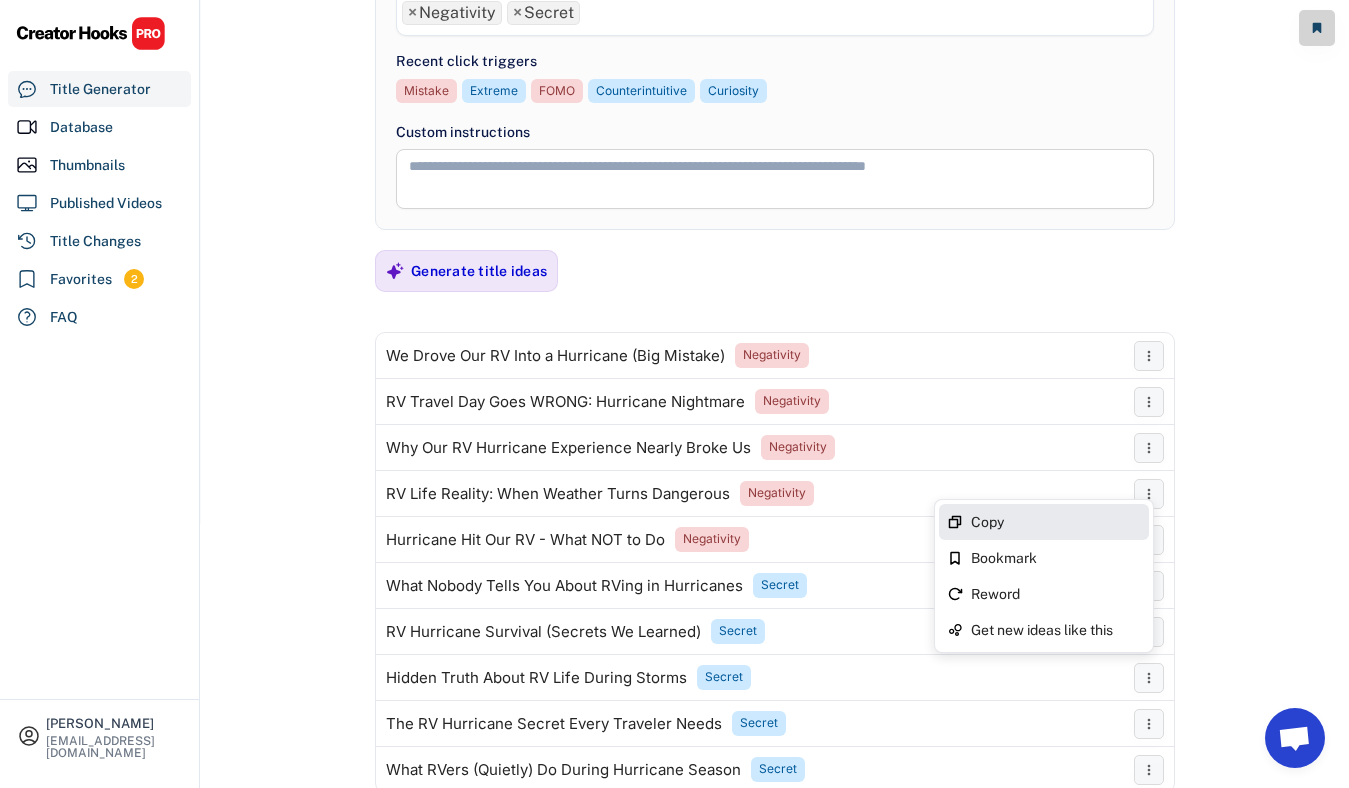 click on "Copy" at bounding box center (1044, 522) 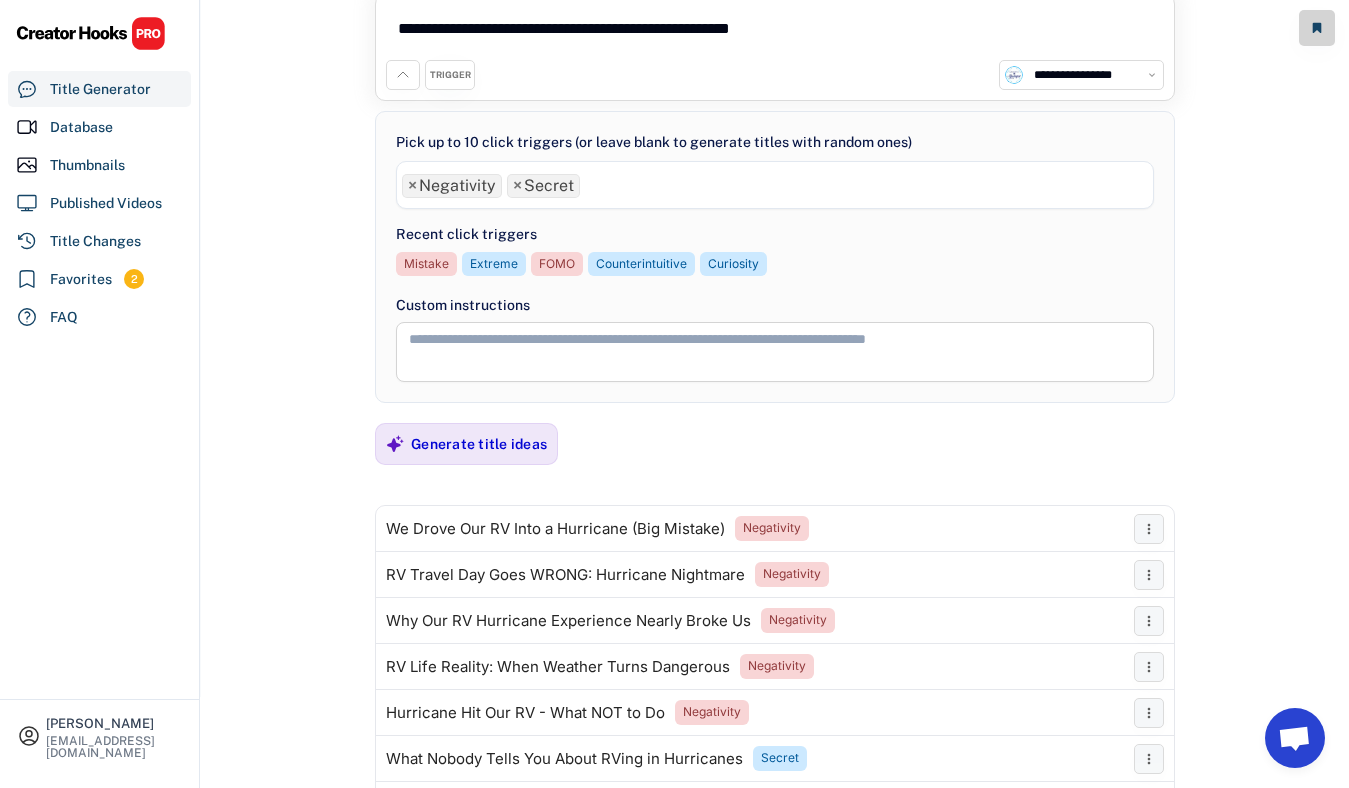 scroll, scrollTop: 0, scrollLeft: 0, axis: both 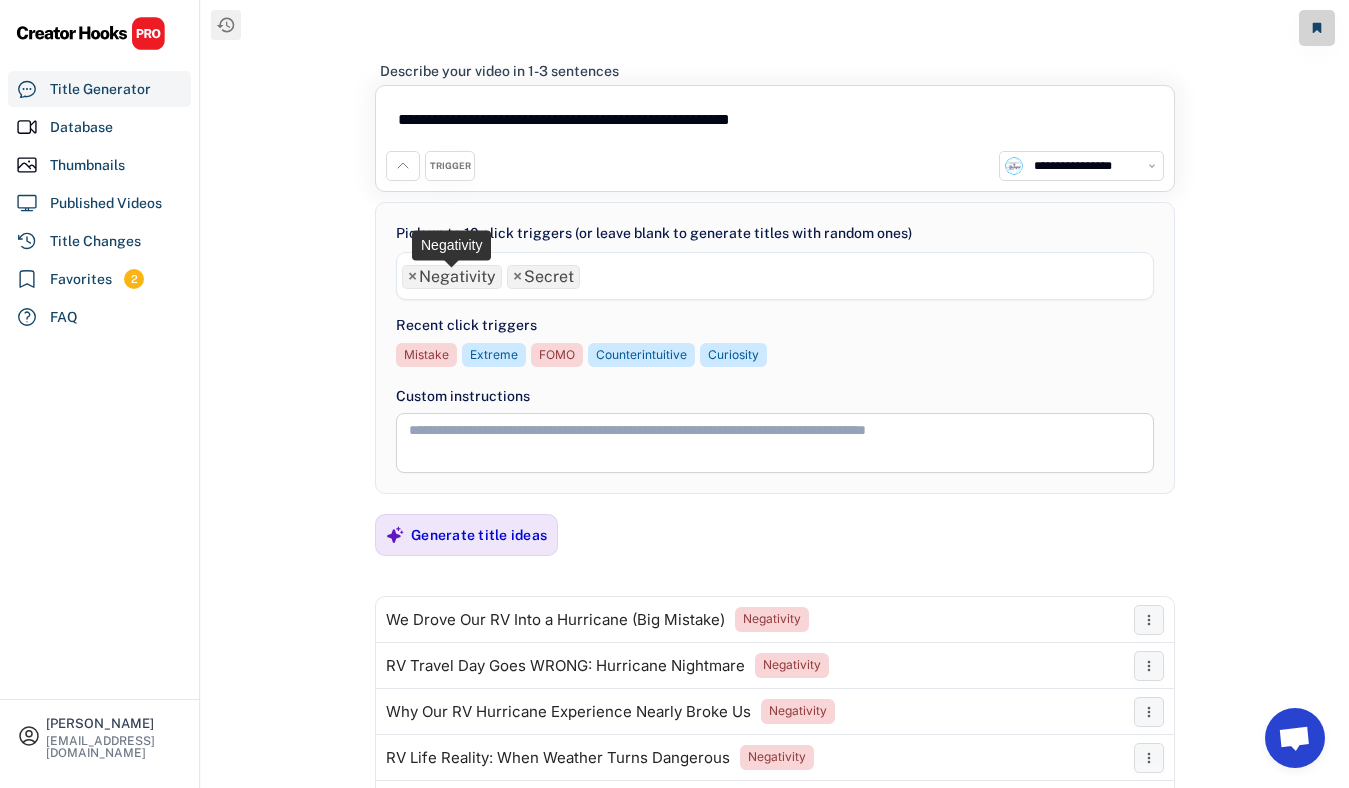 click on "×" at bounding box center [412, 277] 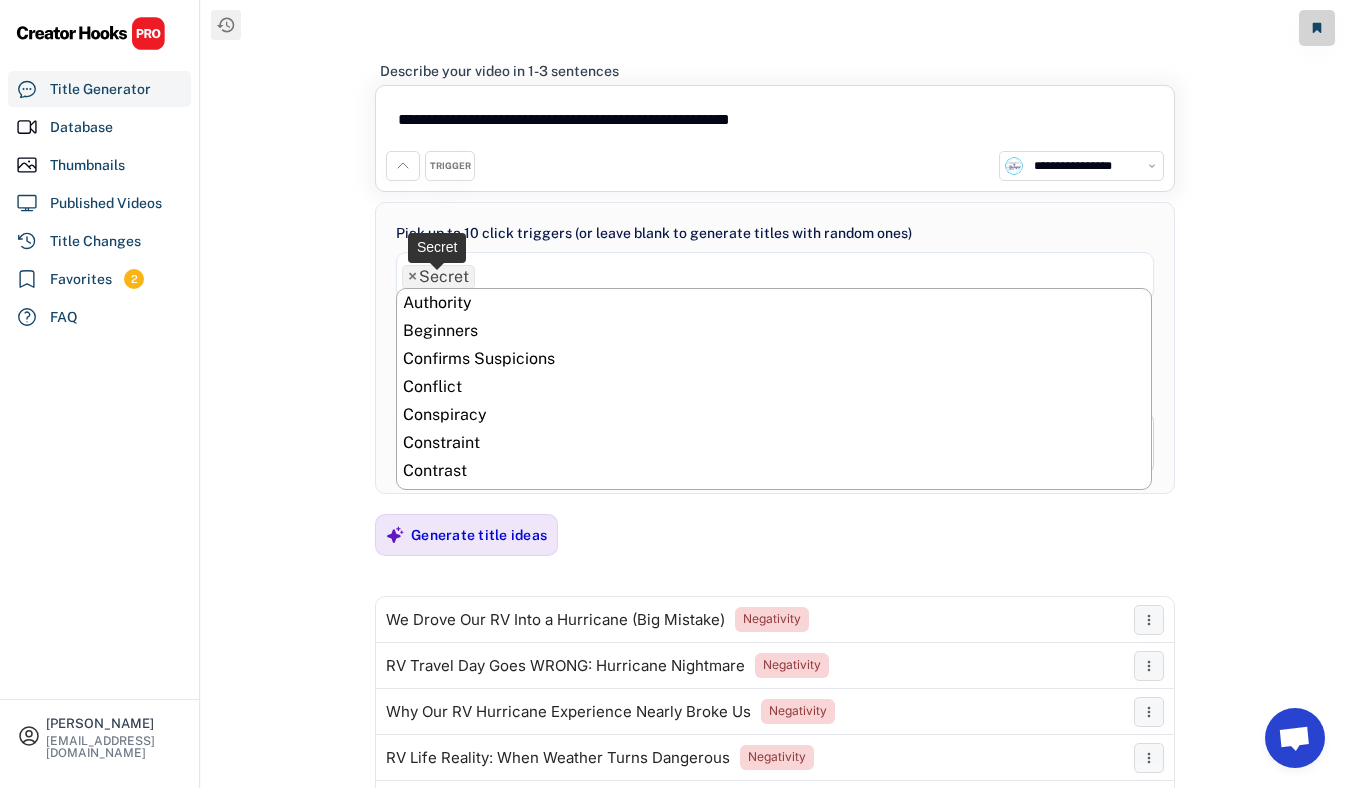scroll, scrollTop: 868, scrollLeft: 0, axis: vertical 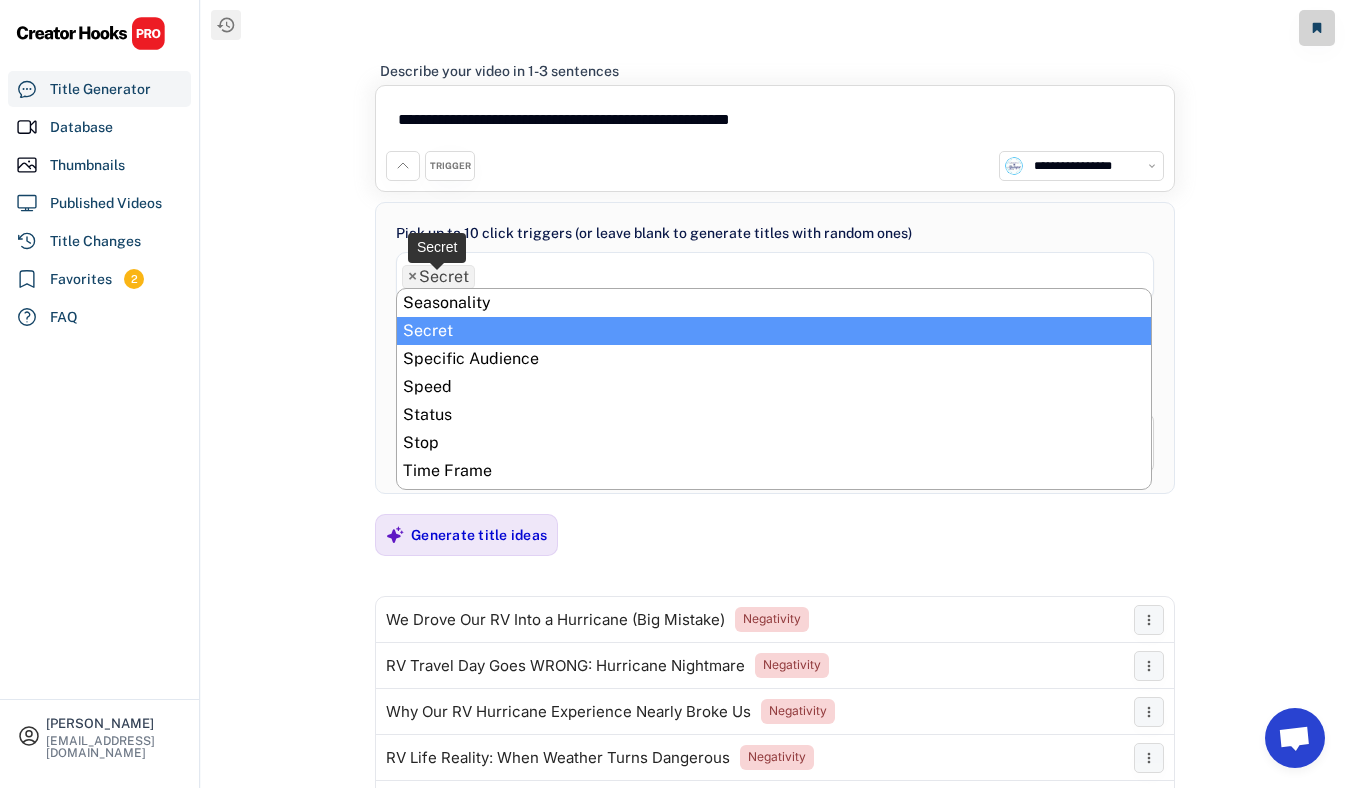 click on "×" at bounding box center [412, 277] 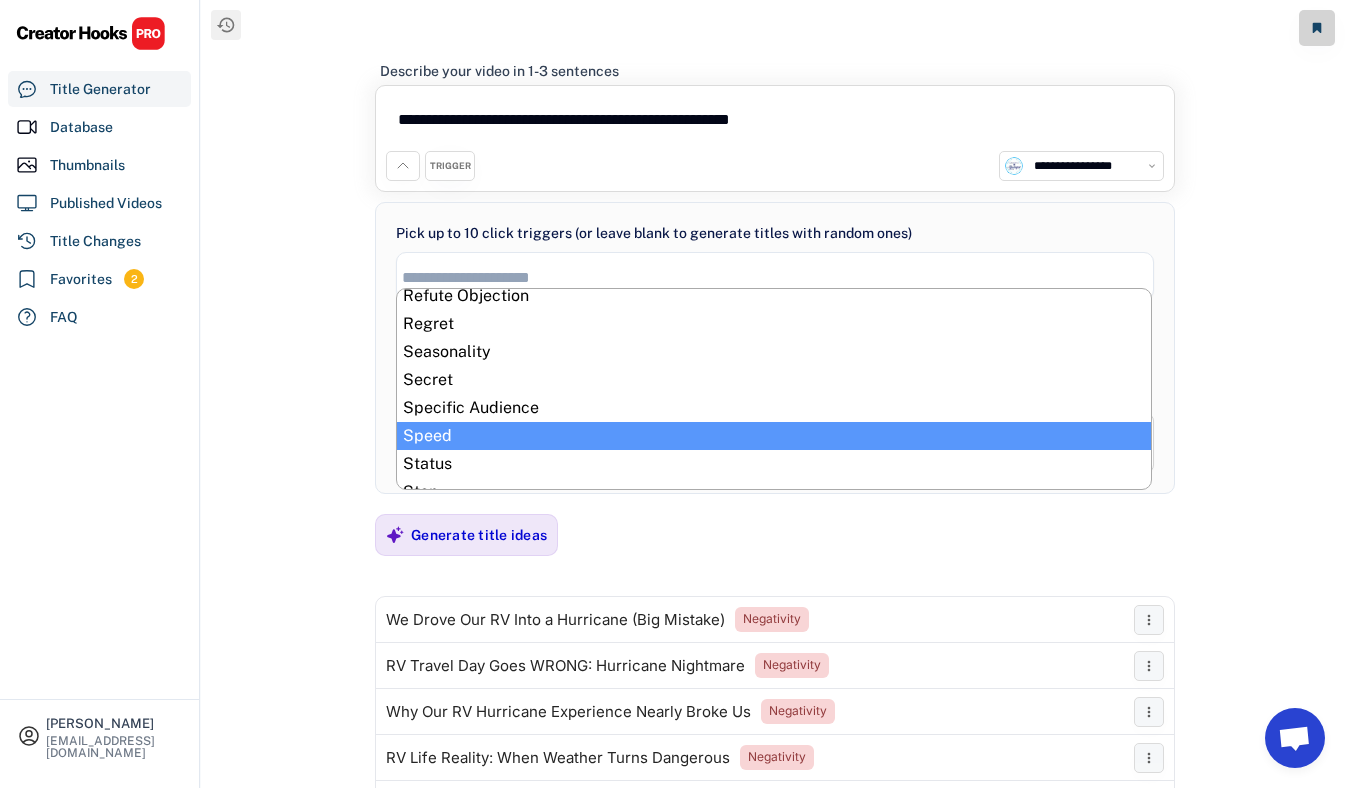 scroll, scrollTop: 820, scrollLeft: 0, axis: vertical 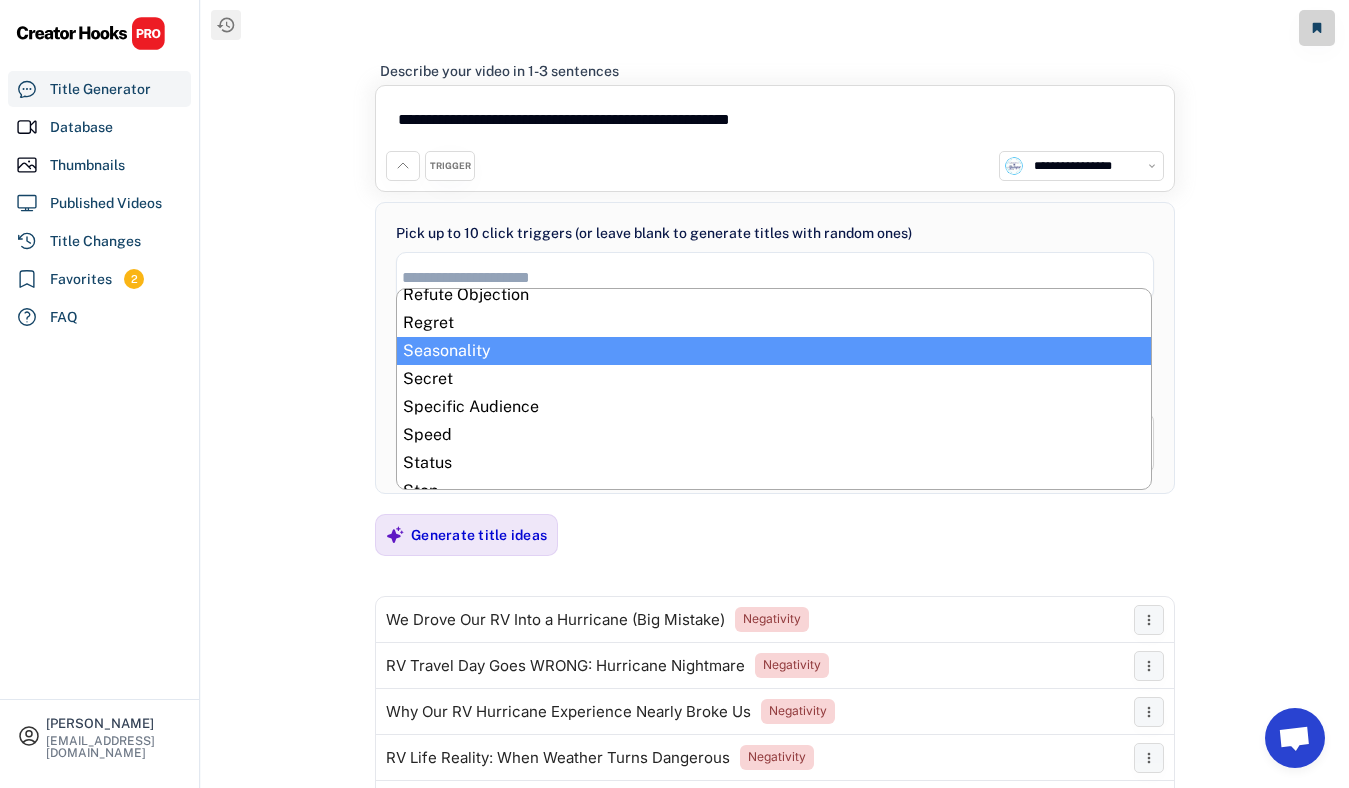 select on "**********" 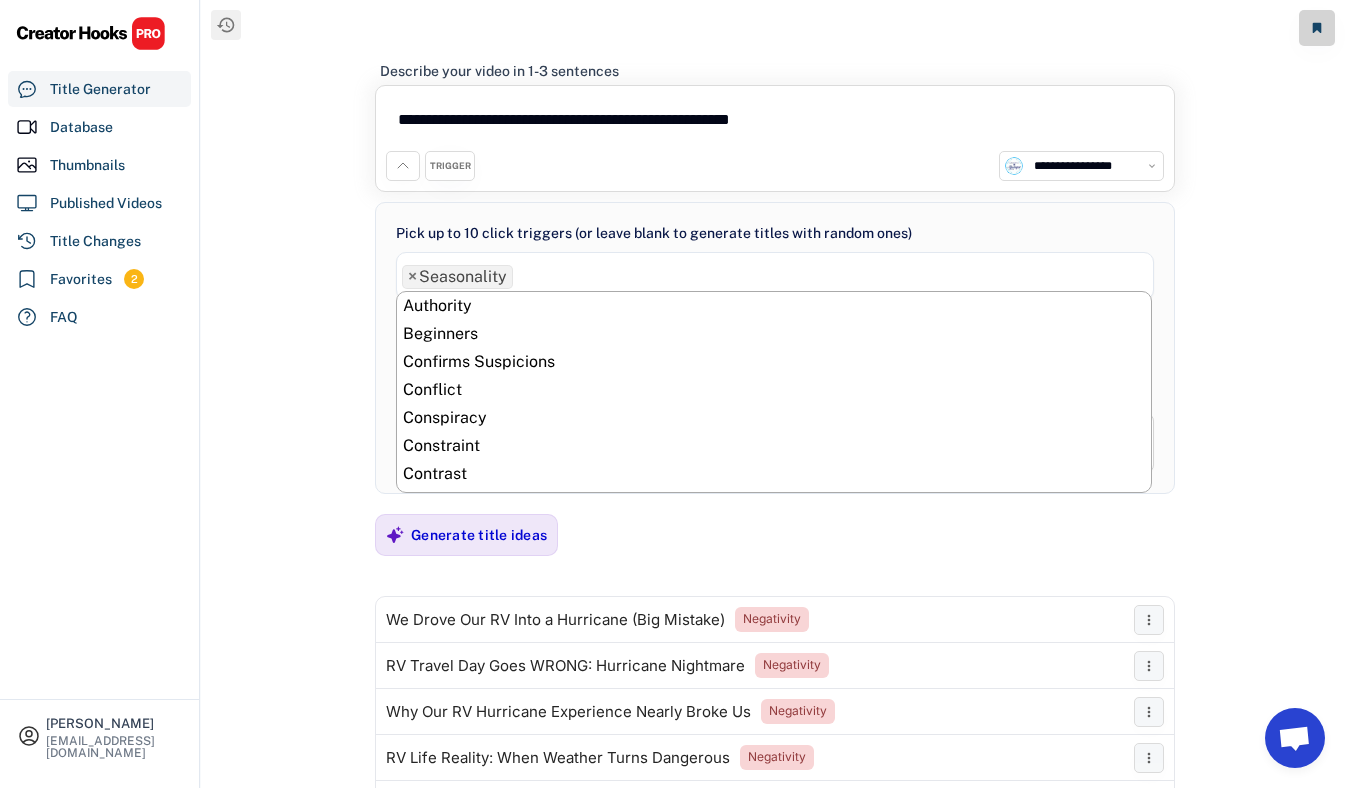 scroll, scrollTop: 840, scrollLeft: 0, axis: vertical 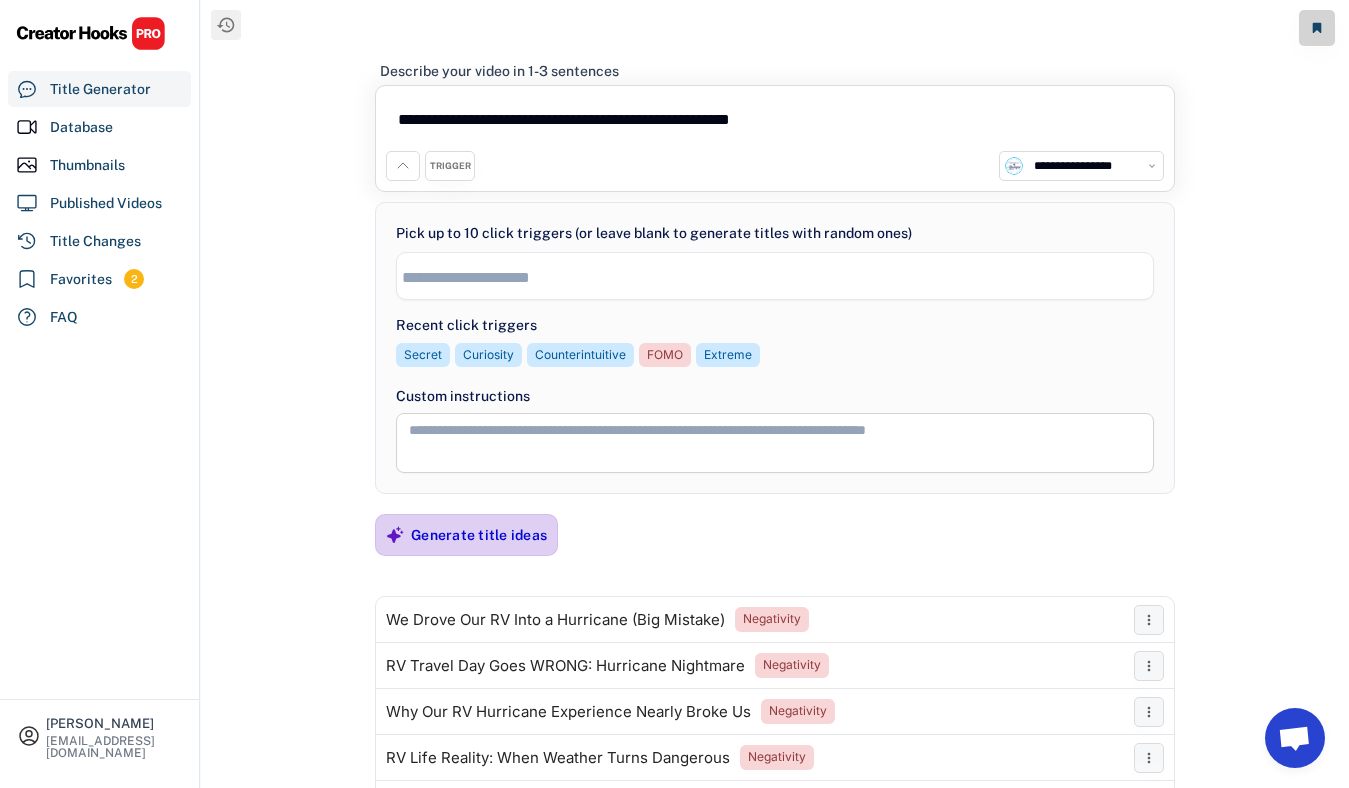 click on "Generate title ideas" at bounding box center [479, 535] 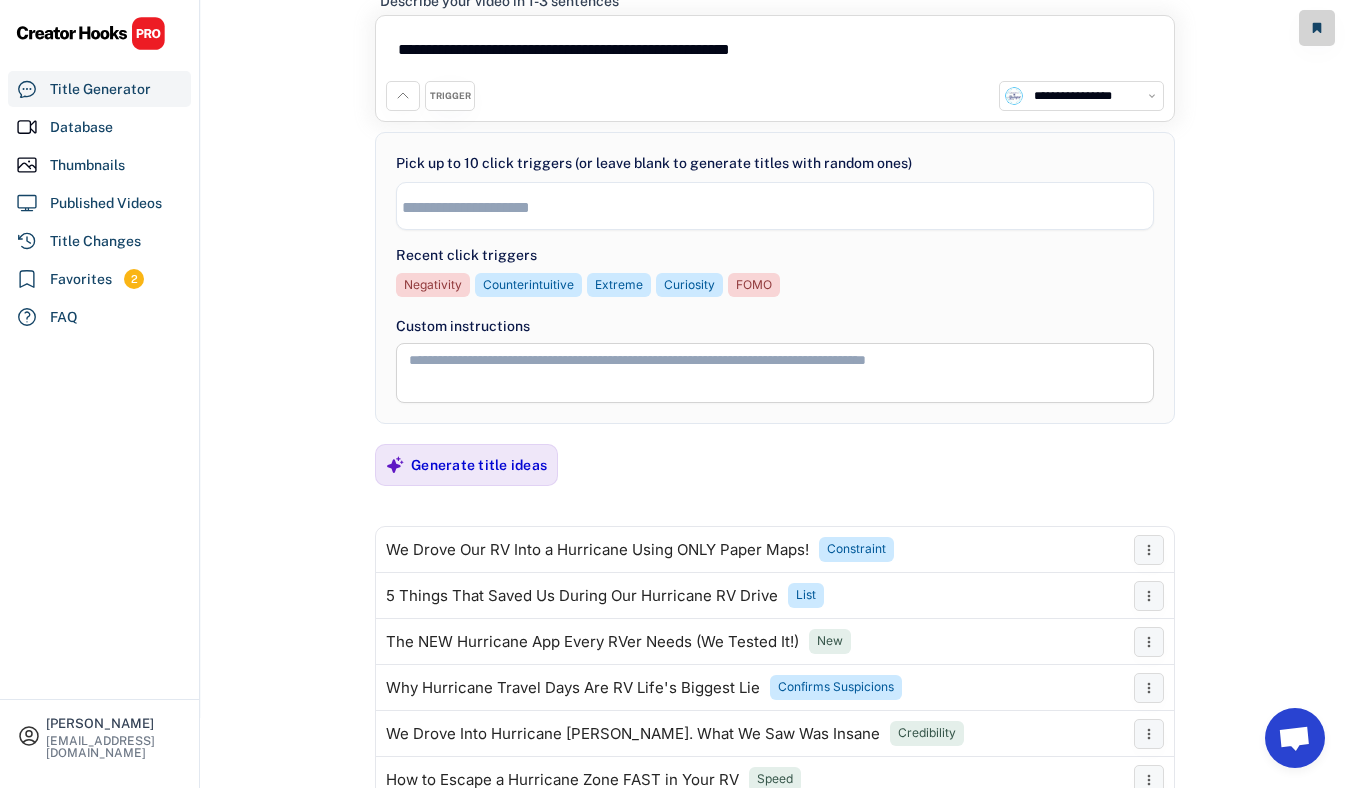 scroll, scrollTop: 0, scrollLeft: 0, axis: both 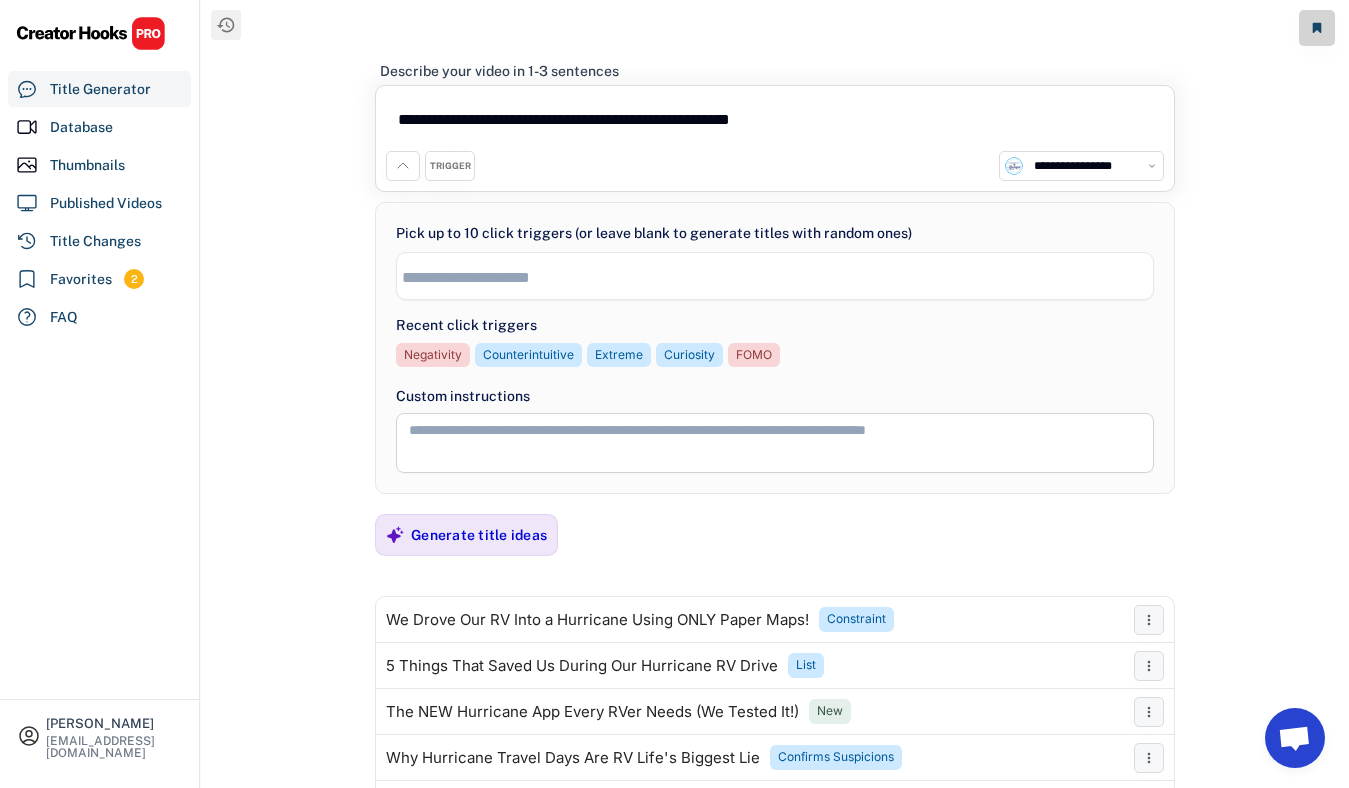 click at bounding box center [780, 277] 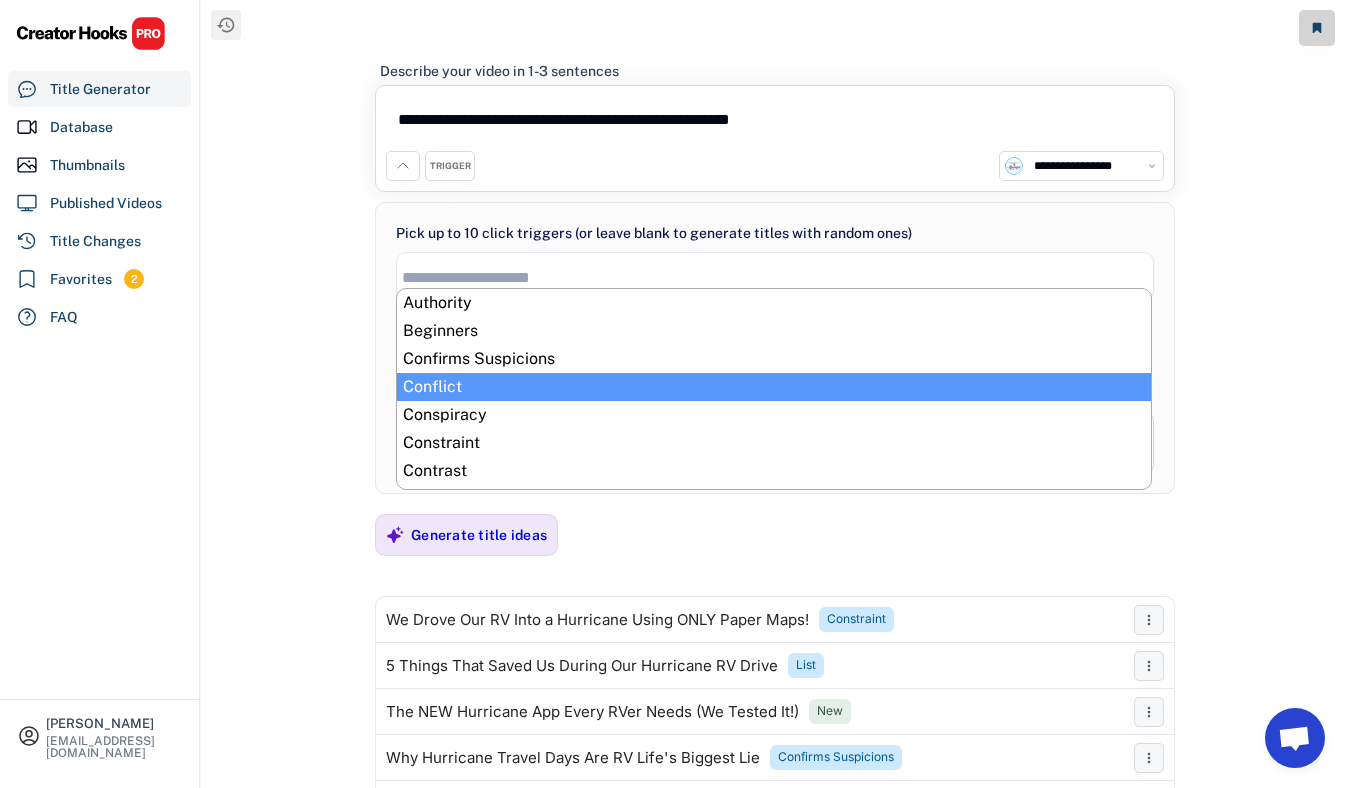 select on "**********" 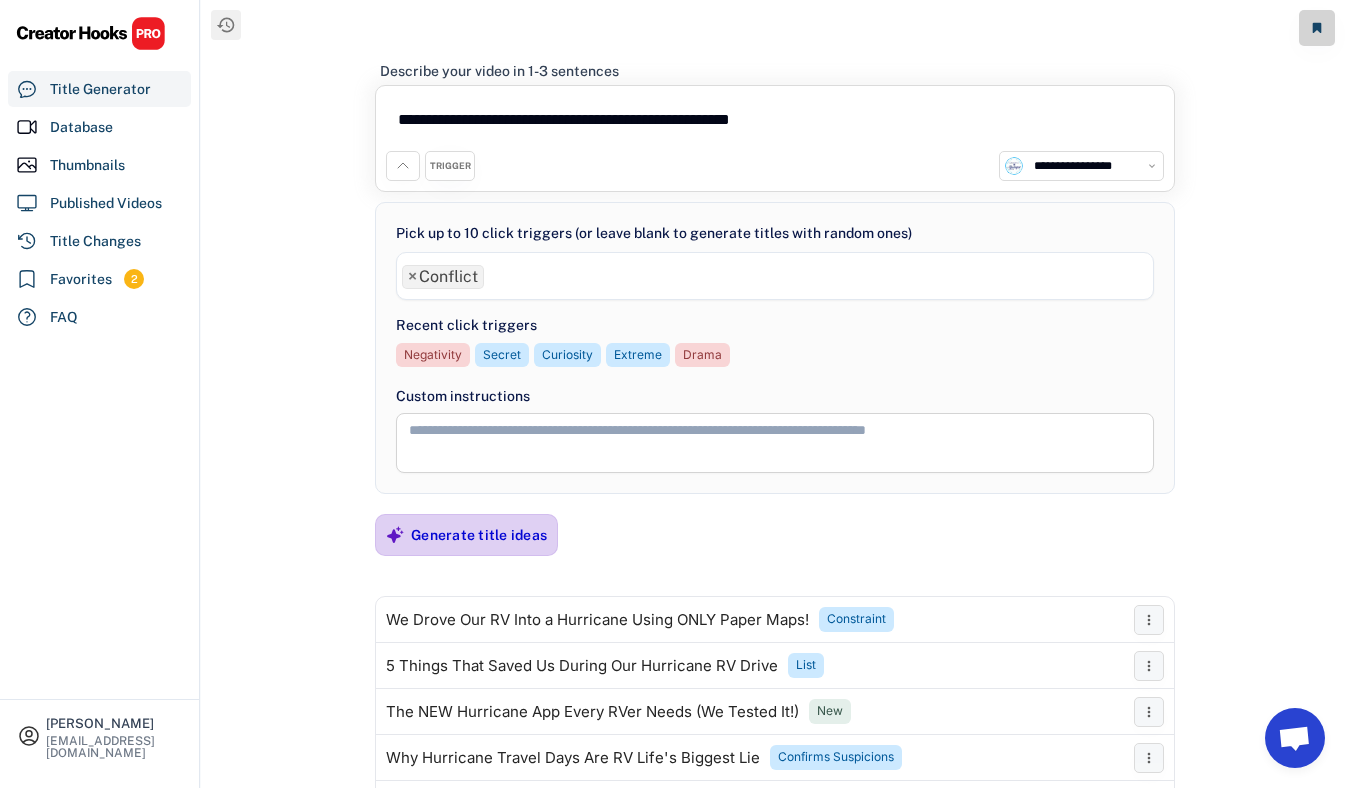 click on "Generate title ideas" at bounding box center [479, 535] 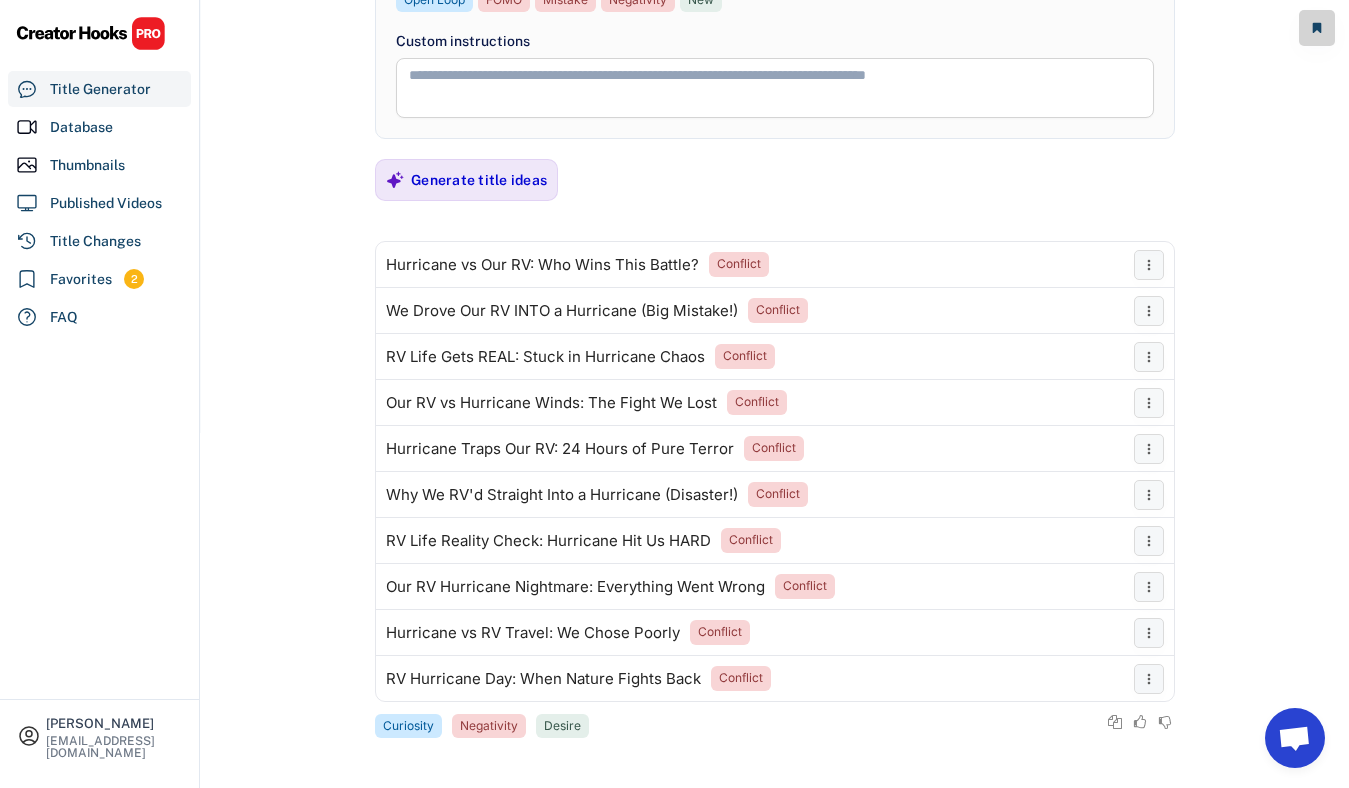 scroll, scrollTop: 357, scrollLeft: 0, axis: vertical 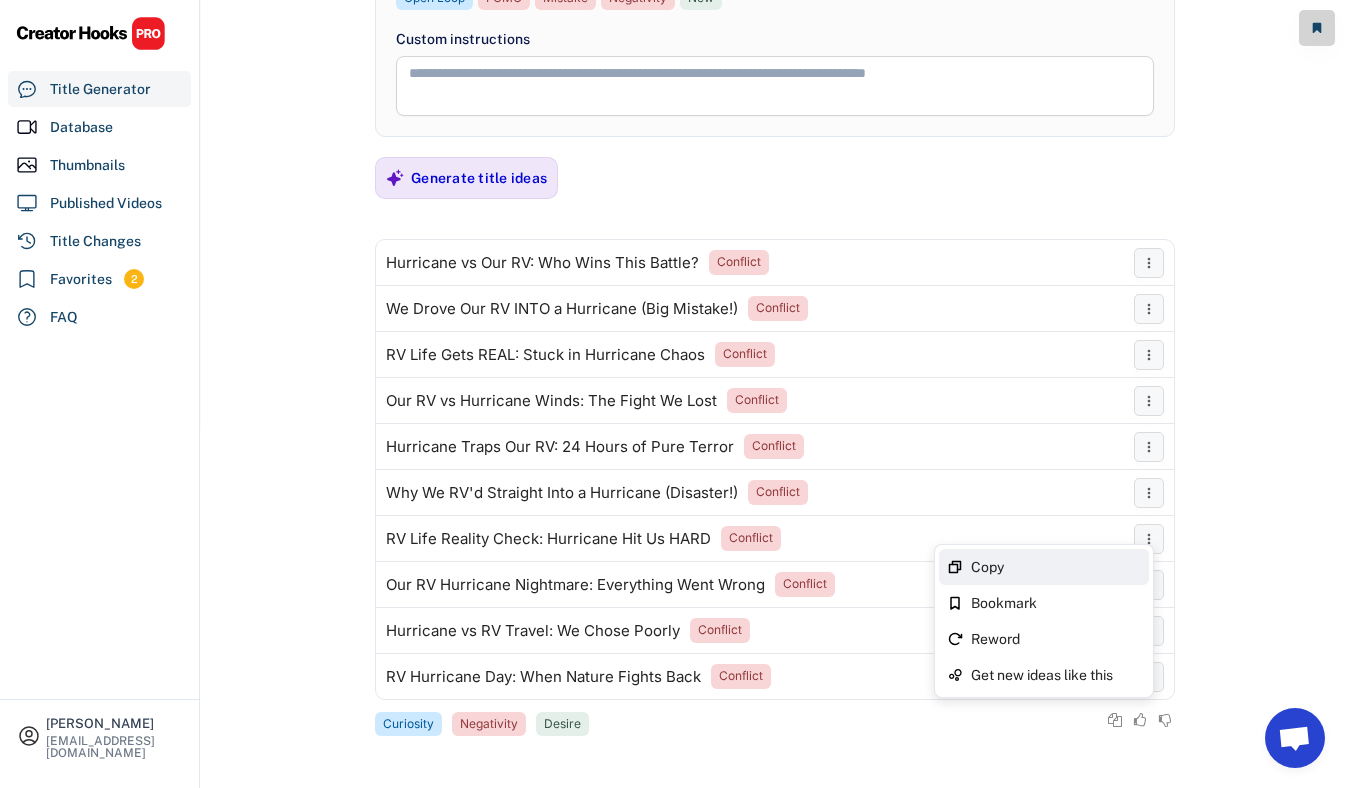 click on "Copy" at bounding box center [1056, 567] 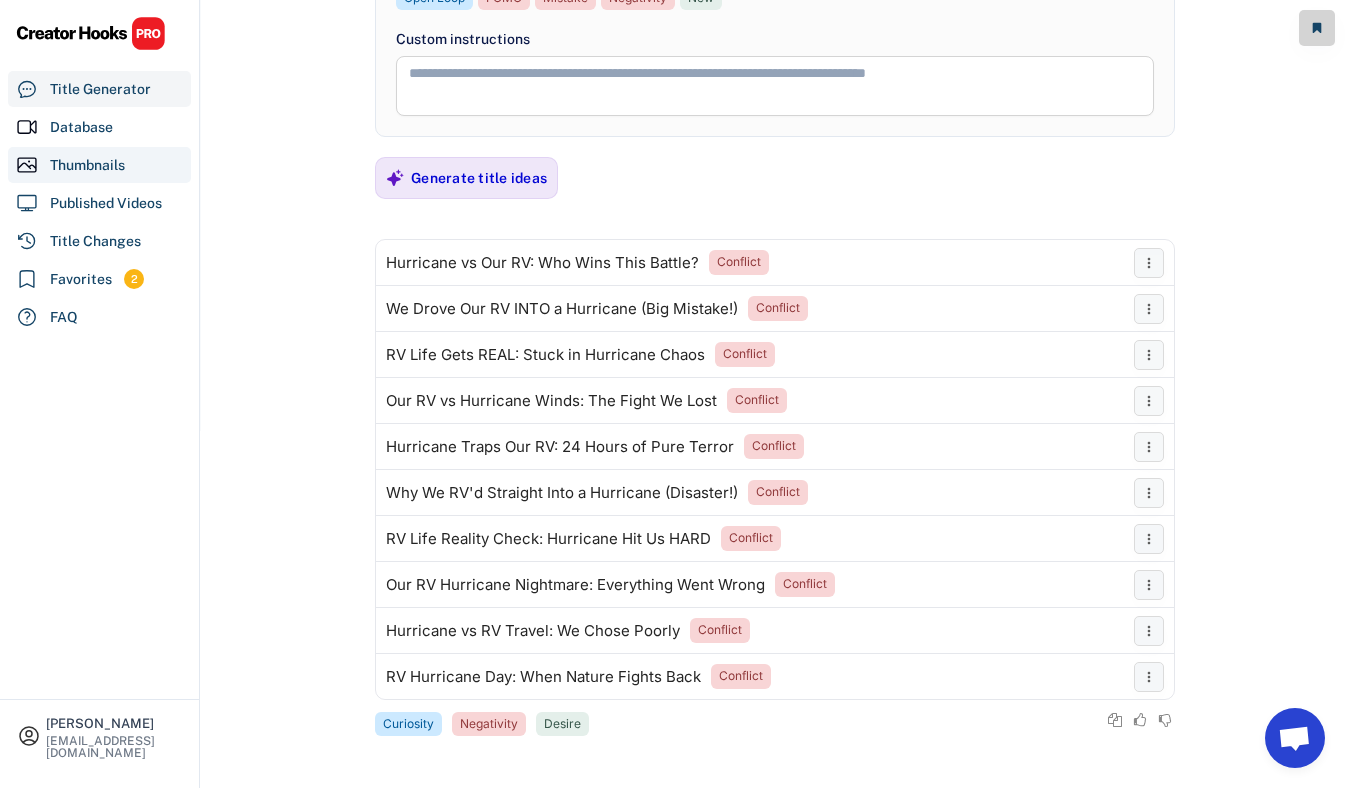 click on "Thumbnails" at bounding box center (99, 165) 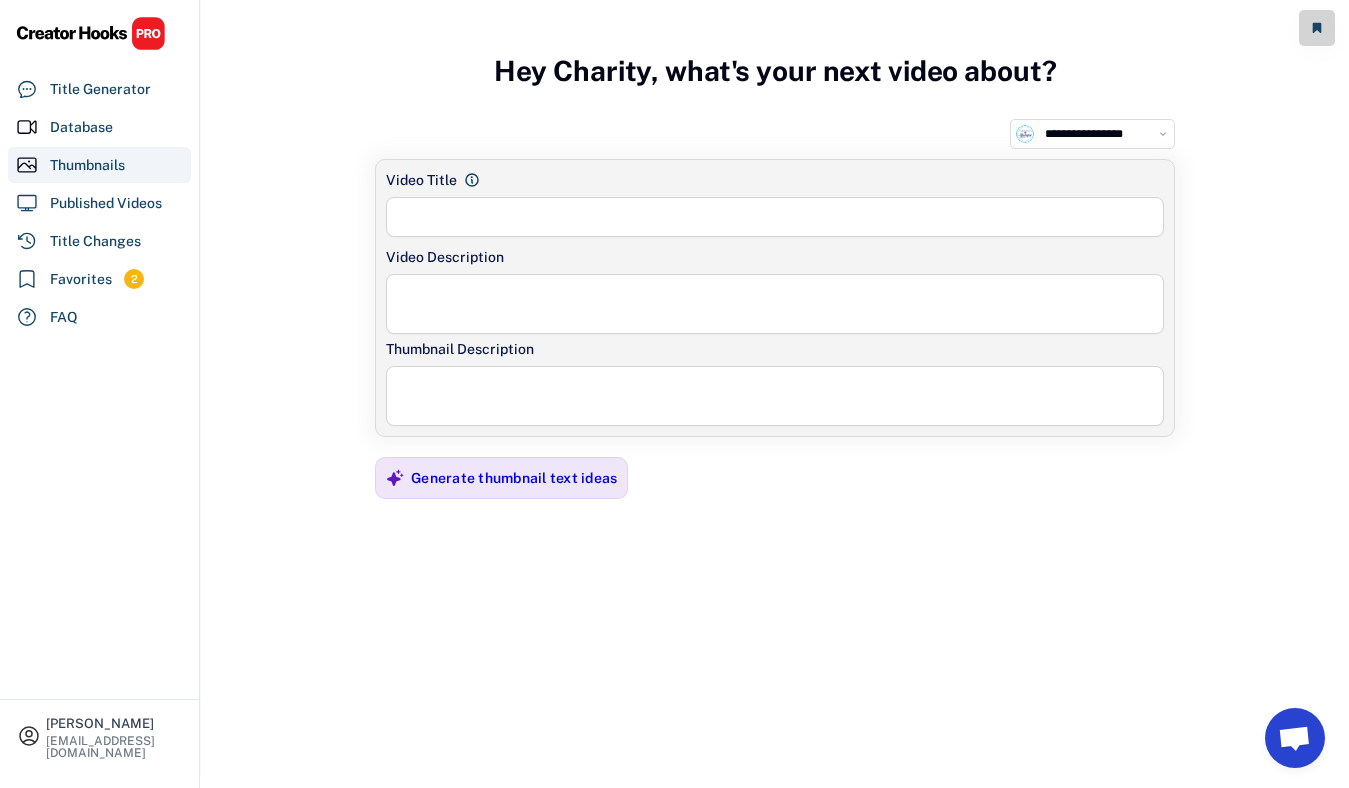 scroll, scrollTop: 12, scrollLeft: 0, axis: vertical 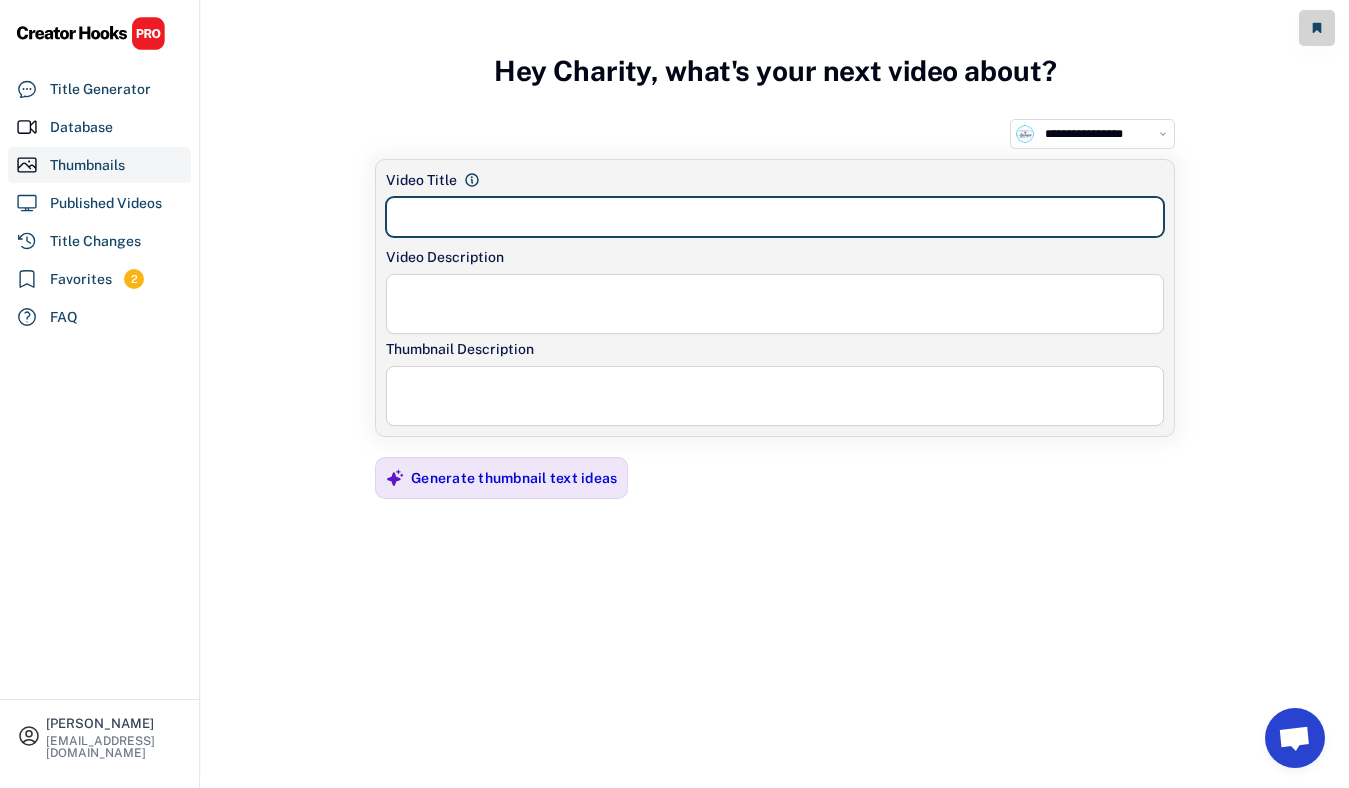 click at bounding box center (775, 217) 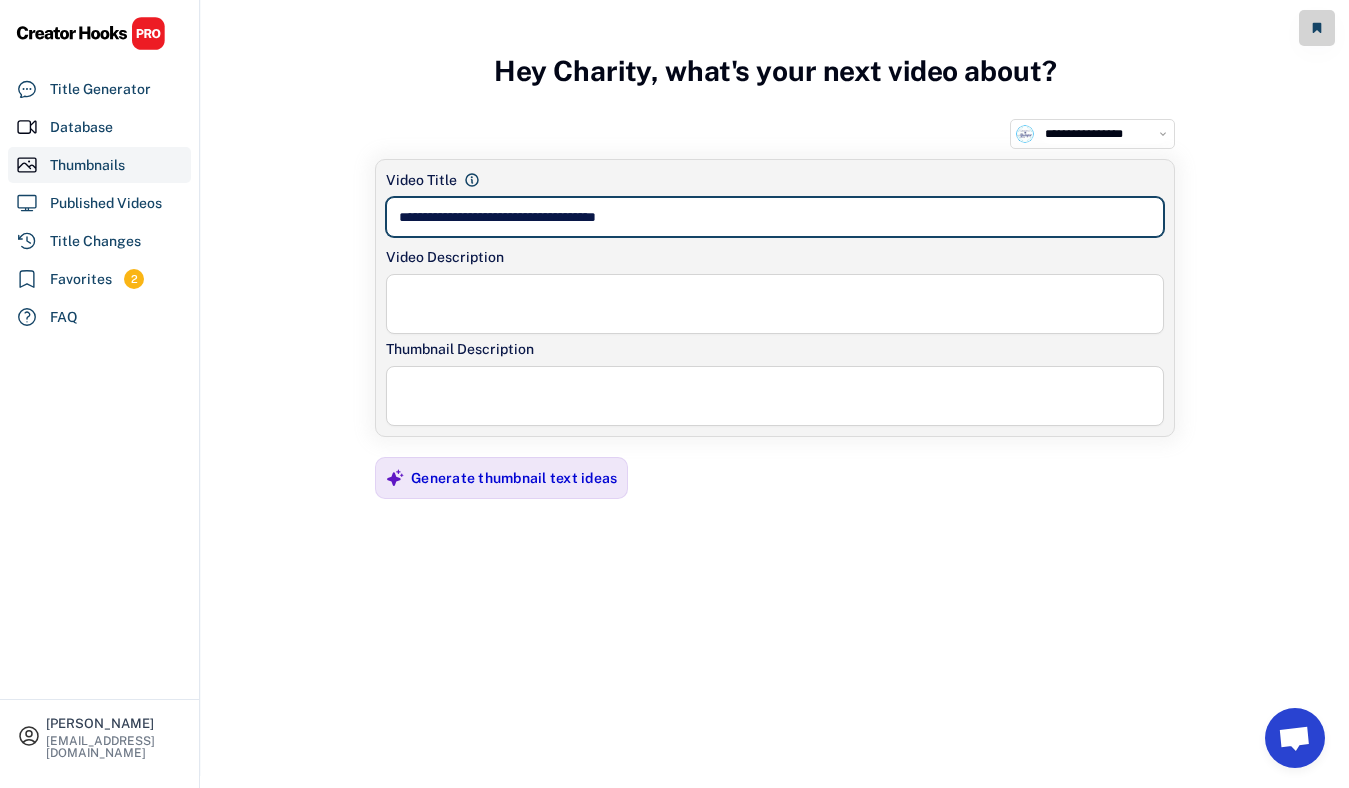 type on "**********" 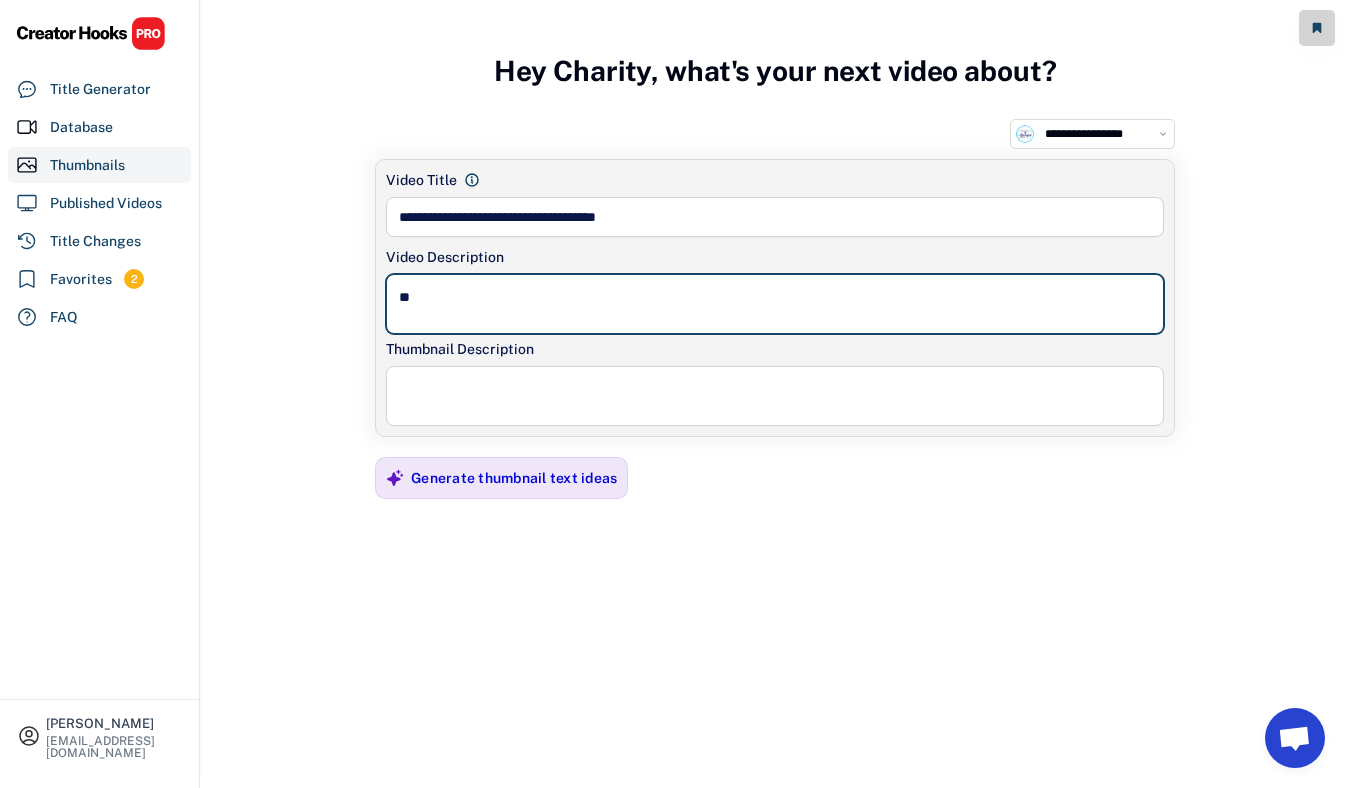 type on "*" 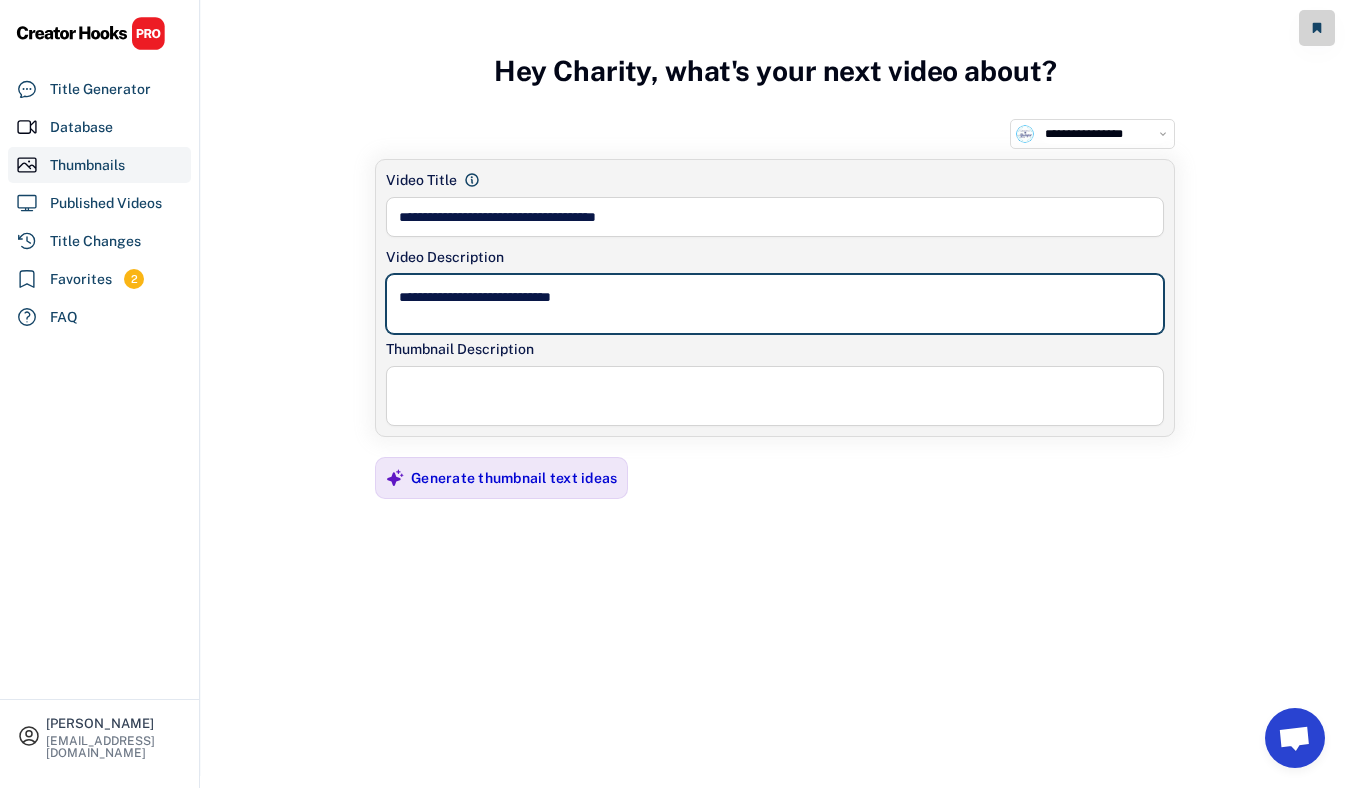 type on "**********" 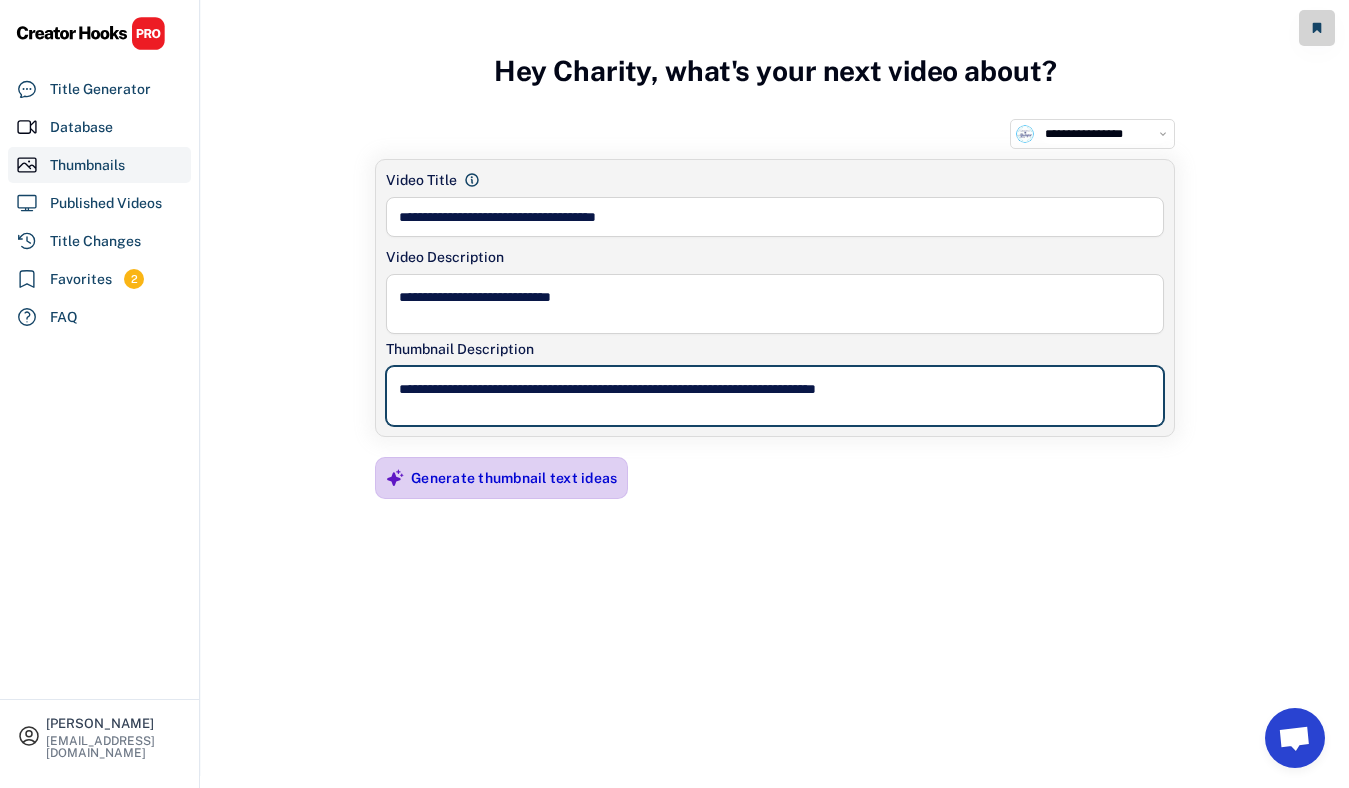 type on "**********" 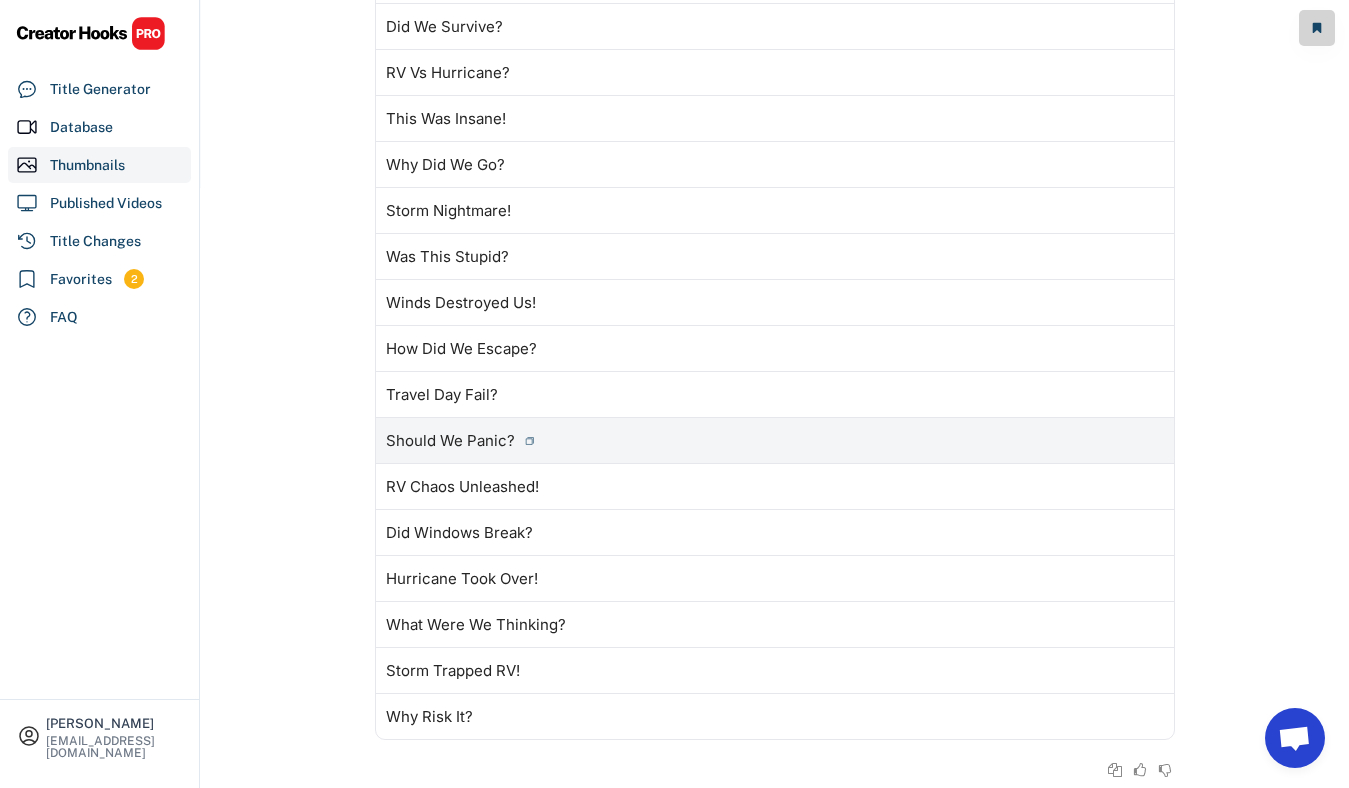 scroll, scrollTop: 602, scrollLeft: 0, axis: vertical 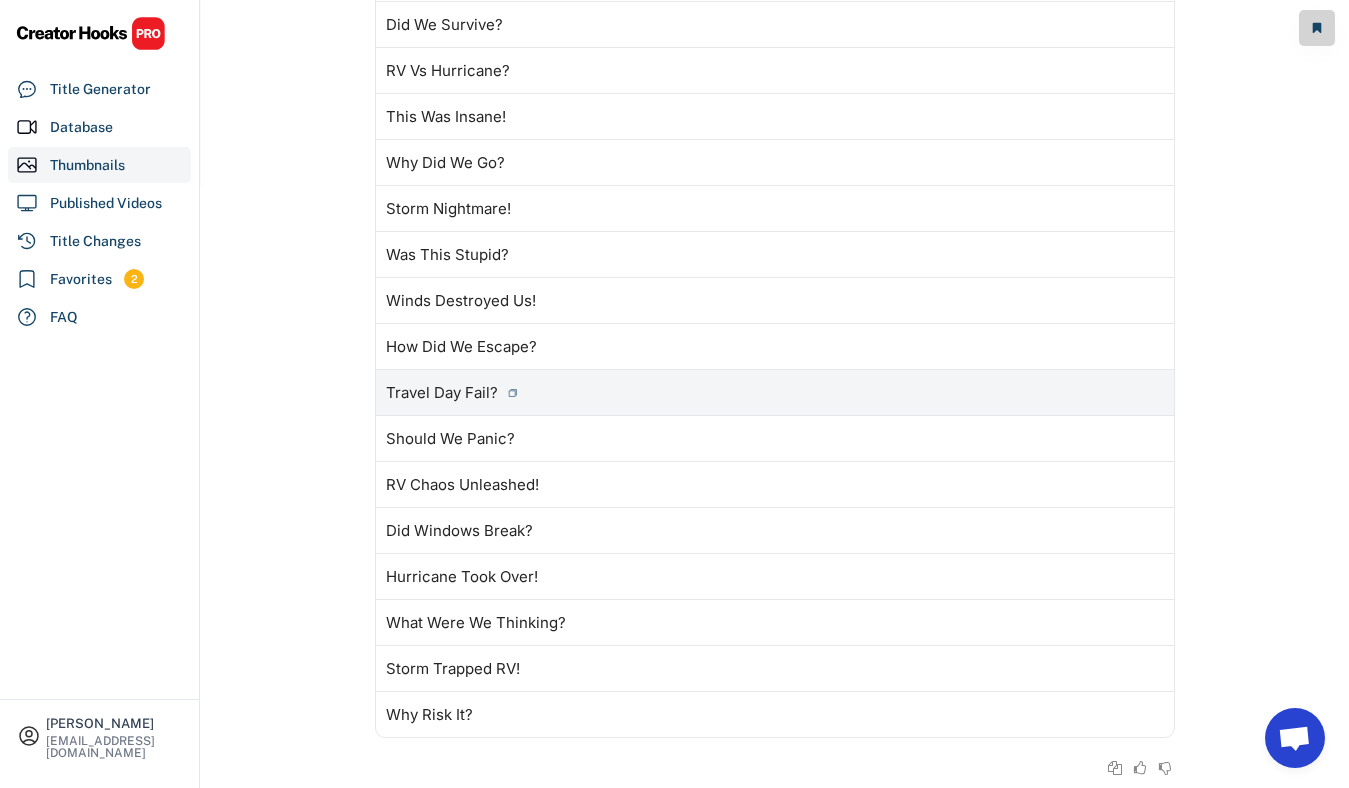 click 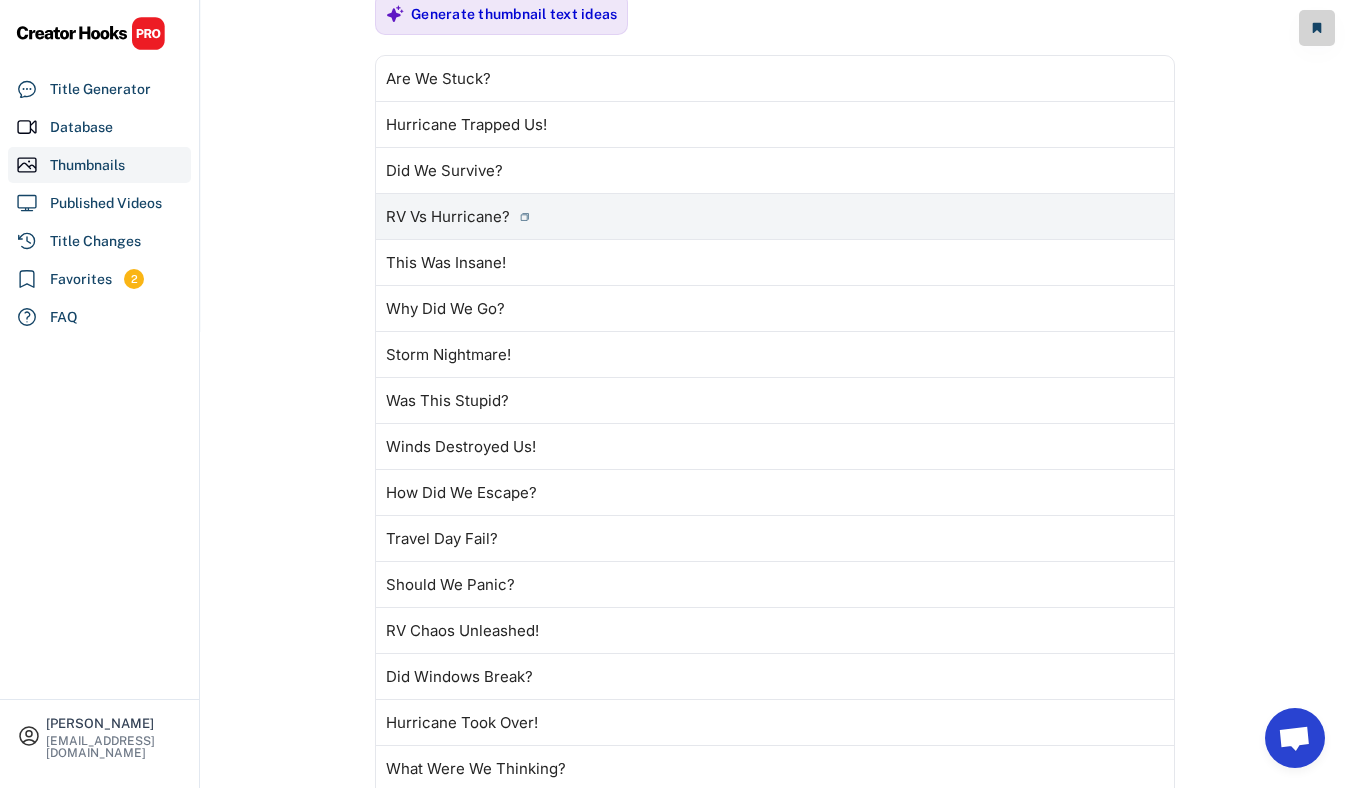 scroll, scrollTop: 0, scrollLeft: 0, axis: both 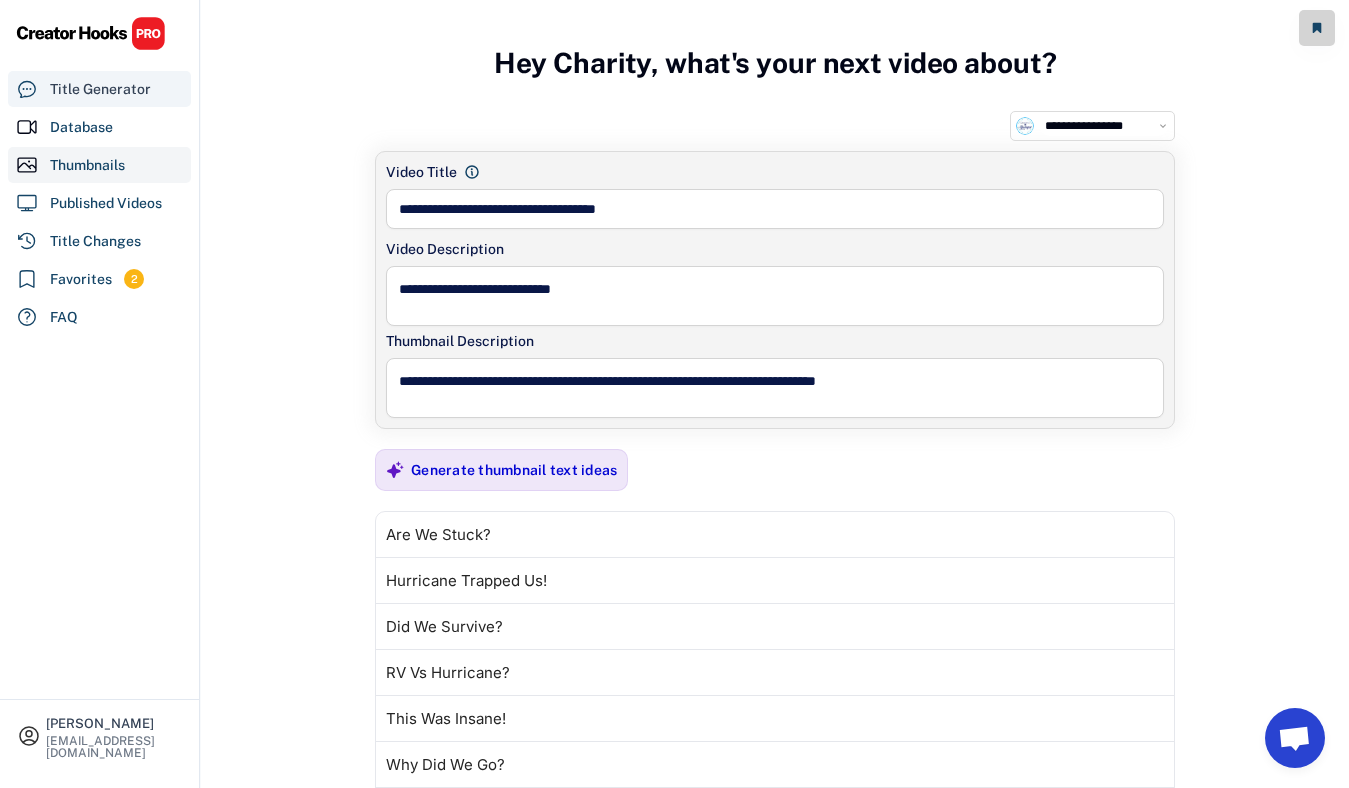 click on "Title Generator" at bounding box center (100, 89) 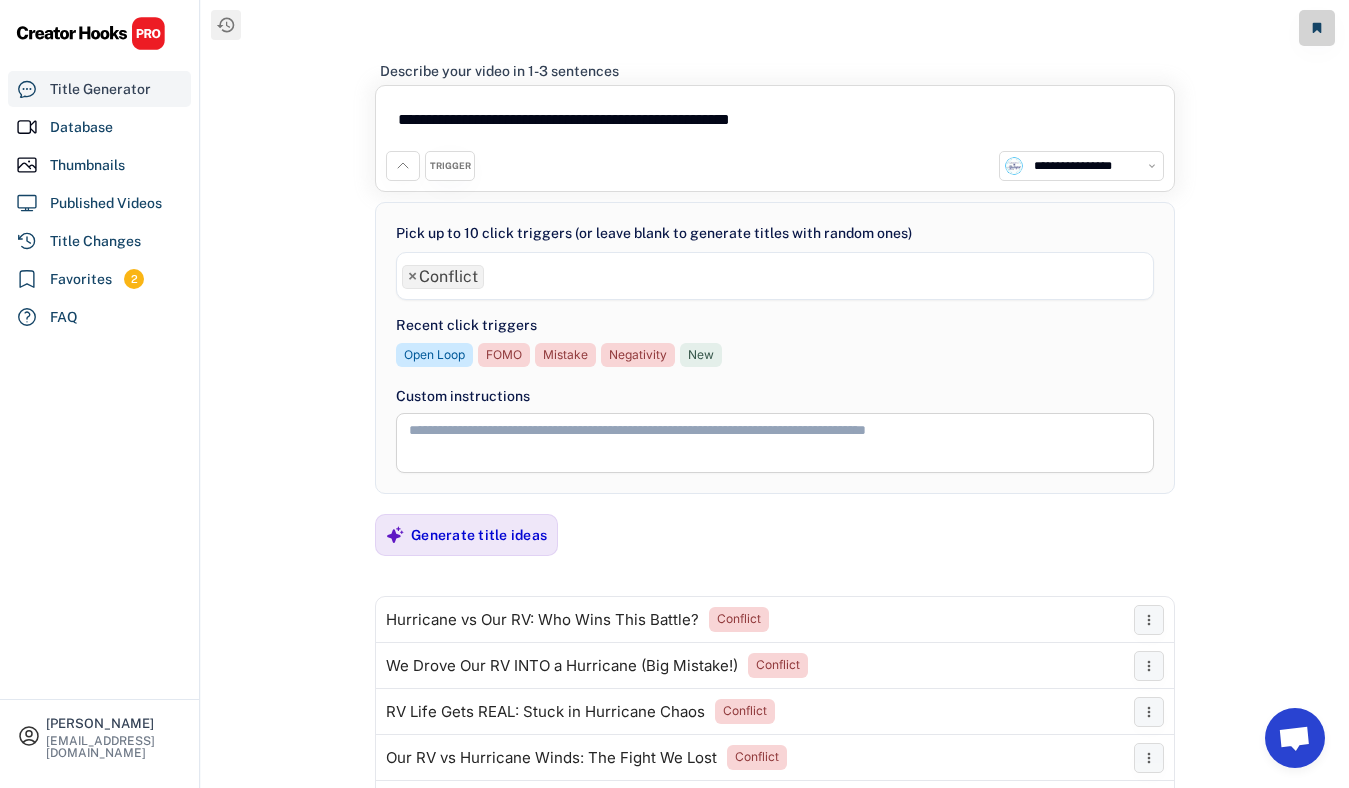 scroll, scrollTop: 67, scrollLeft: 0, axis: vertical 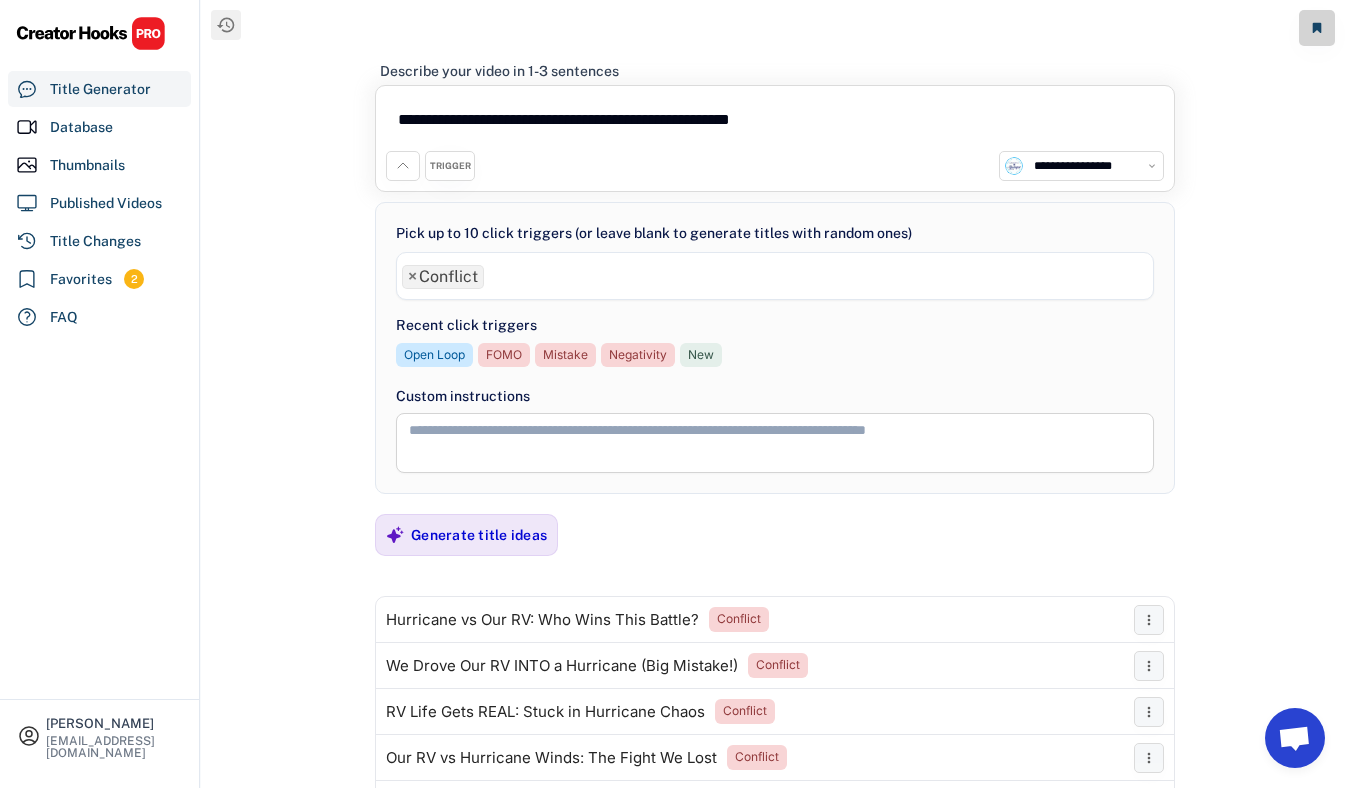 drag, startPoint x: 824, startPoint y: 126, endPoint x: 414, endPoint y: 100, distance: 410.82358 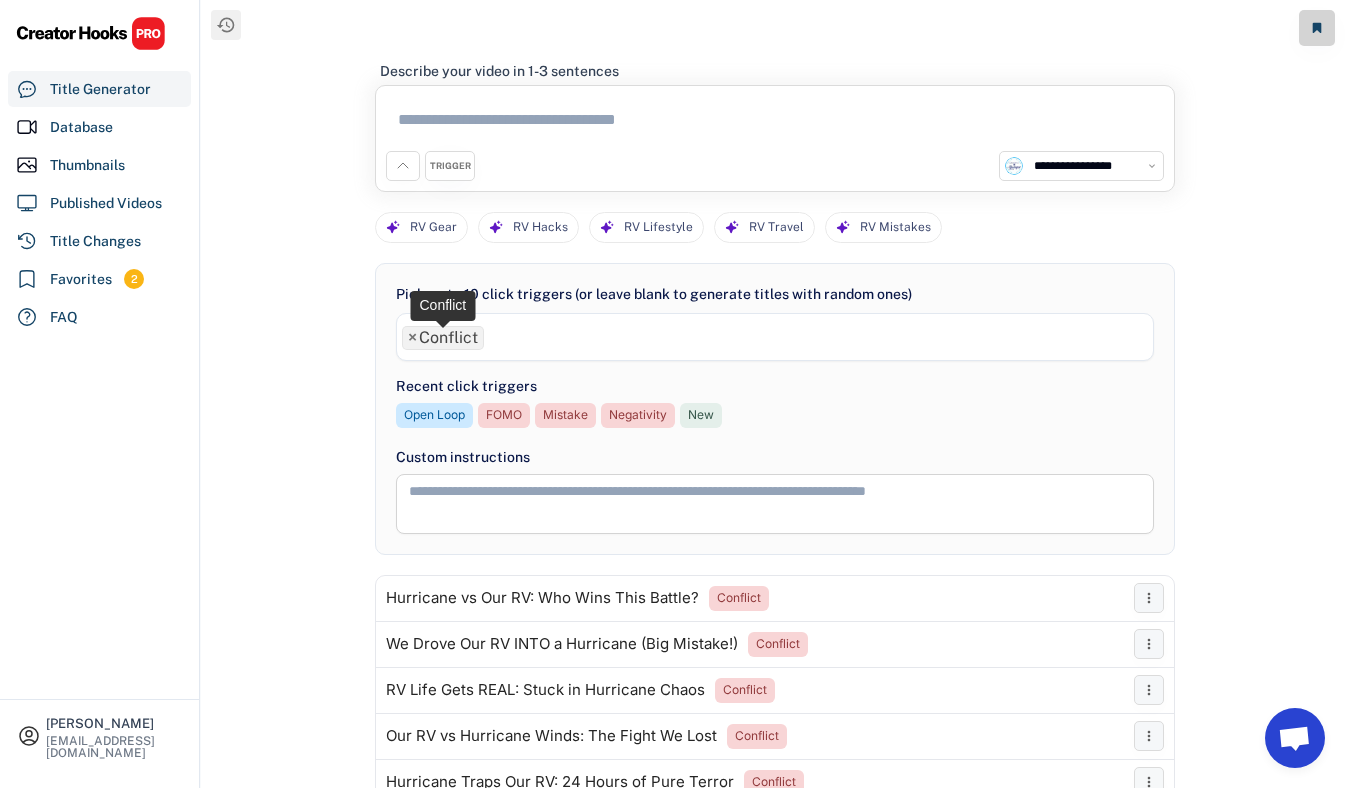 type 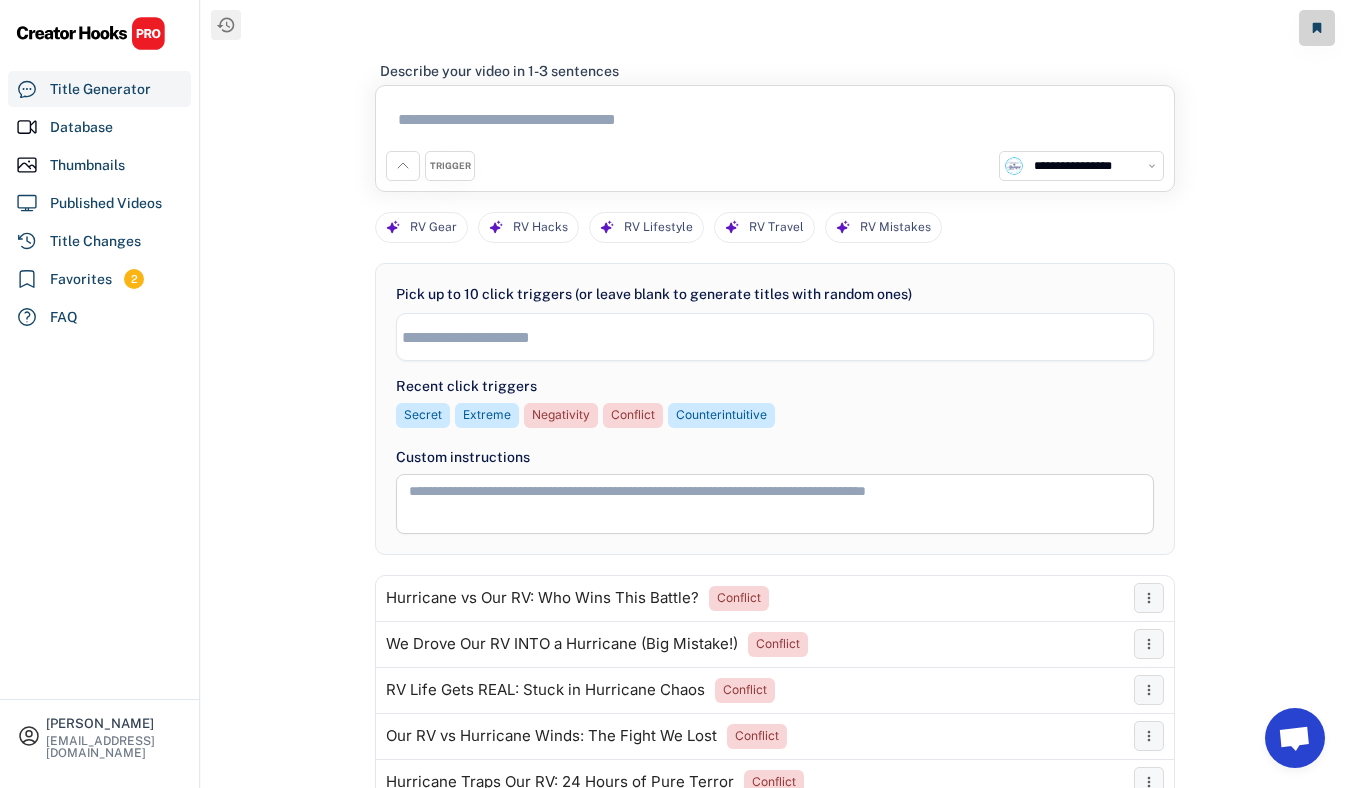 click at bounding box center (775, 123) 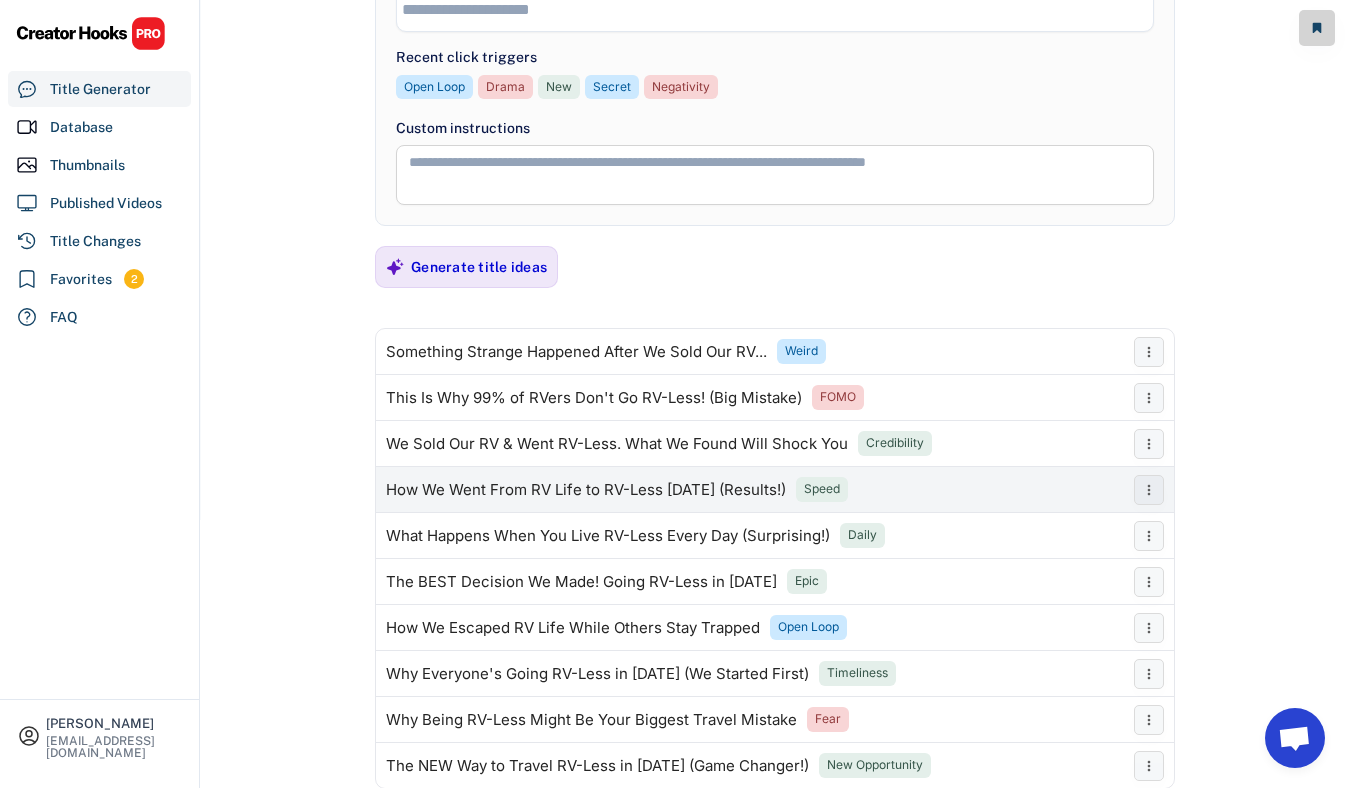 scroll, scrollTop: 297, scrollLeft: 0, axis: vertical 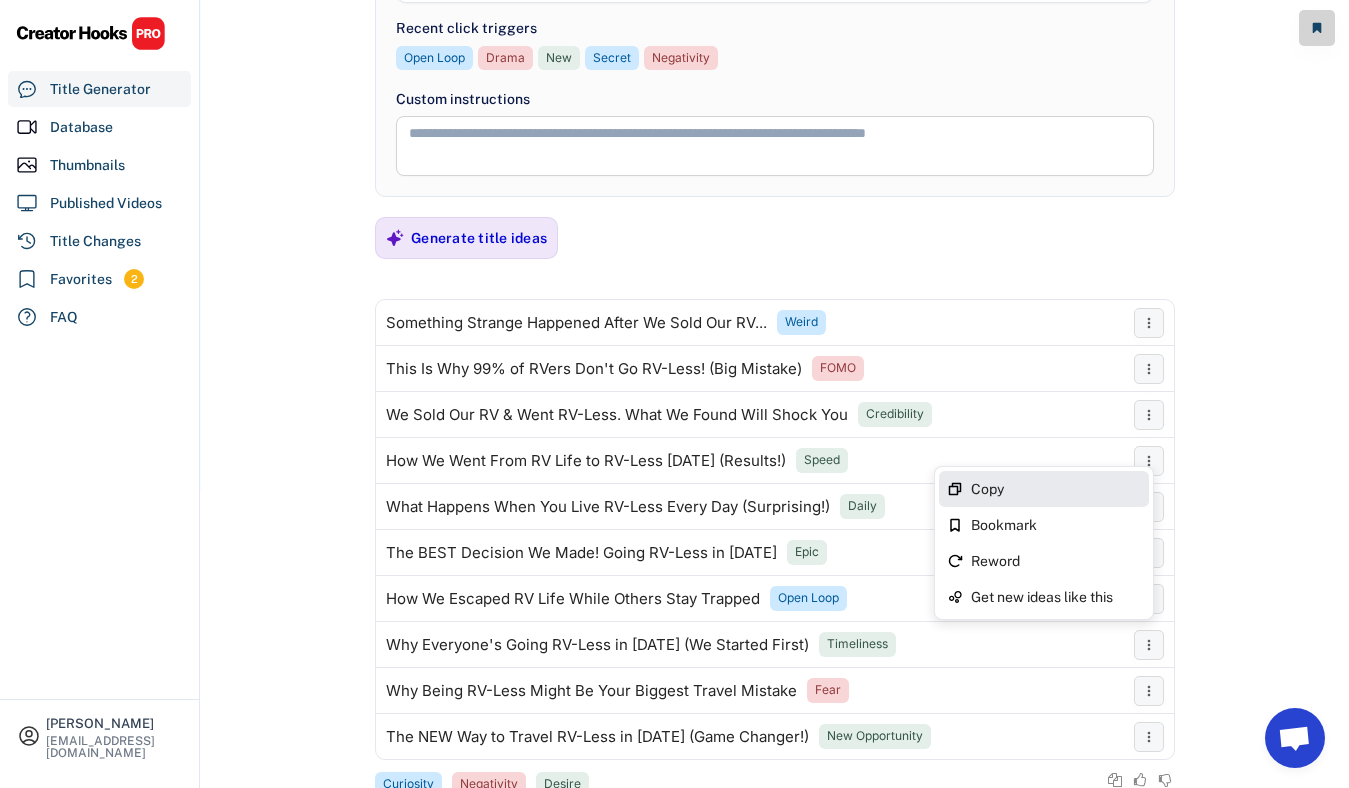 click on "Copy" at bounding box center [1056, 489] 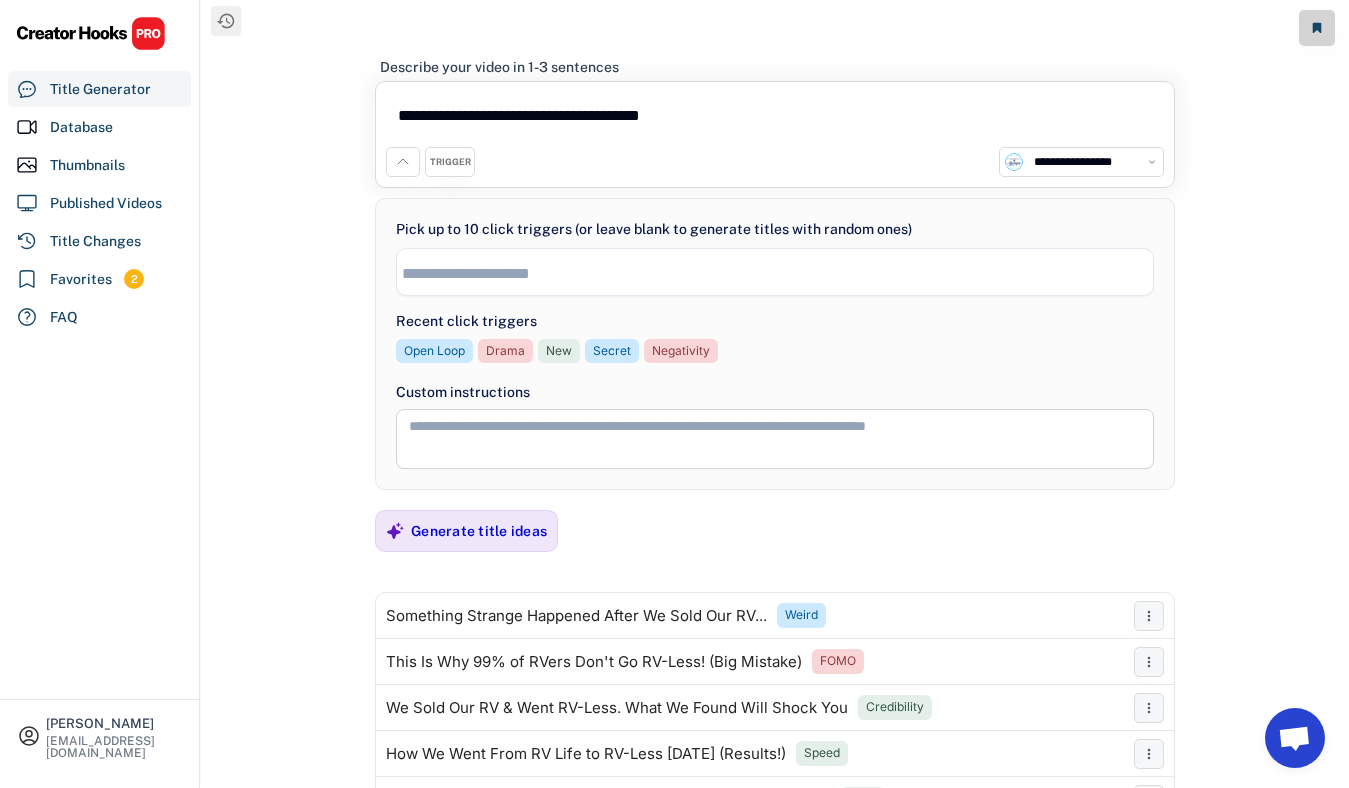 scroll, scrollTop: 0, scrollLeft: 0, axis: both 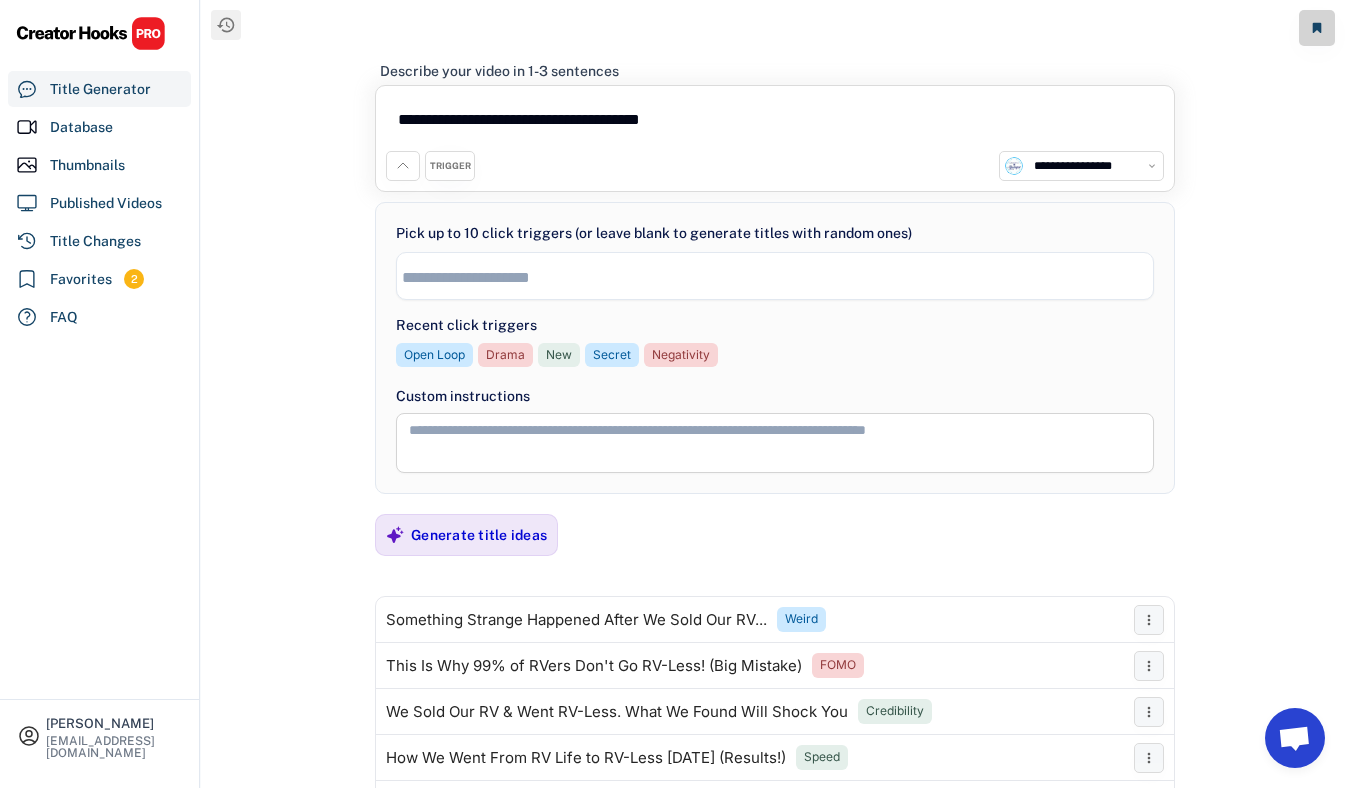 drag, startPoint x: 504, startPoint y: 121, endPoint x: 694, endPoint y: 134, distance: 190.44421 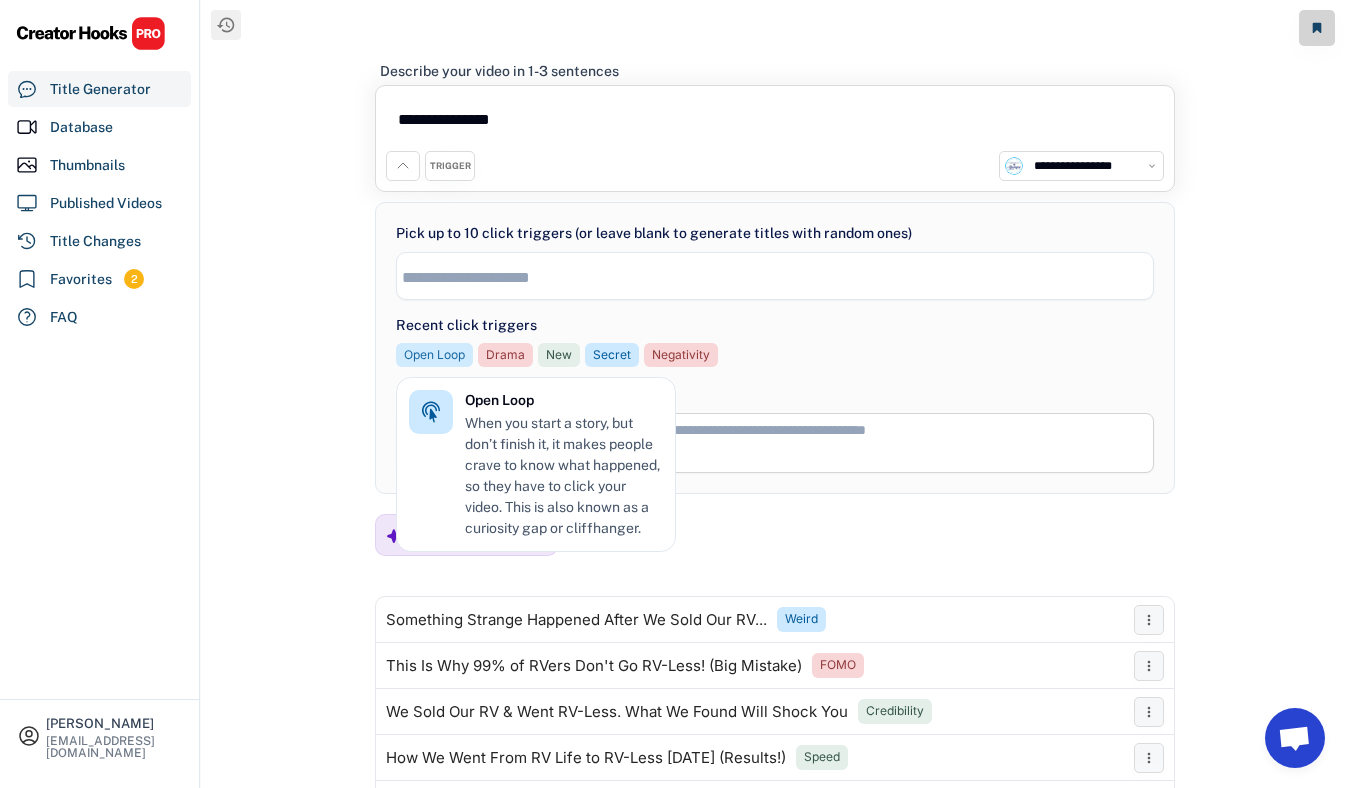 type on "**********" 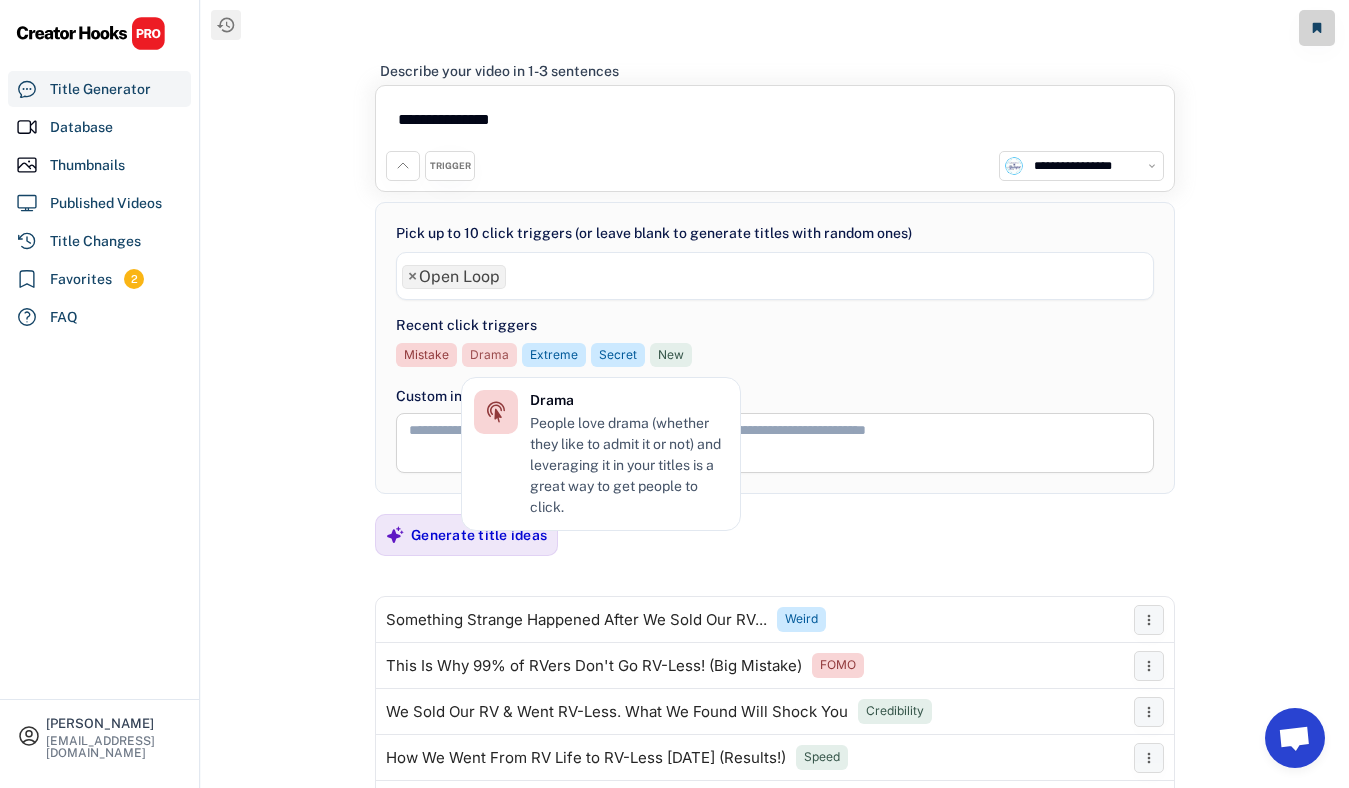 click on "Drama" at bounding box center (489, 355) 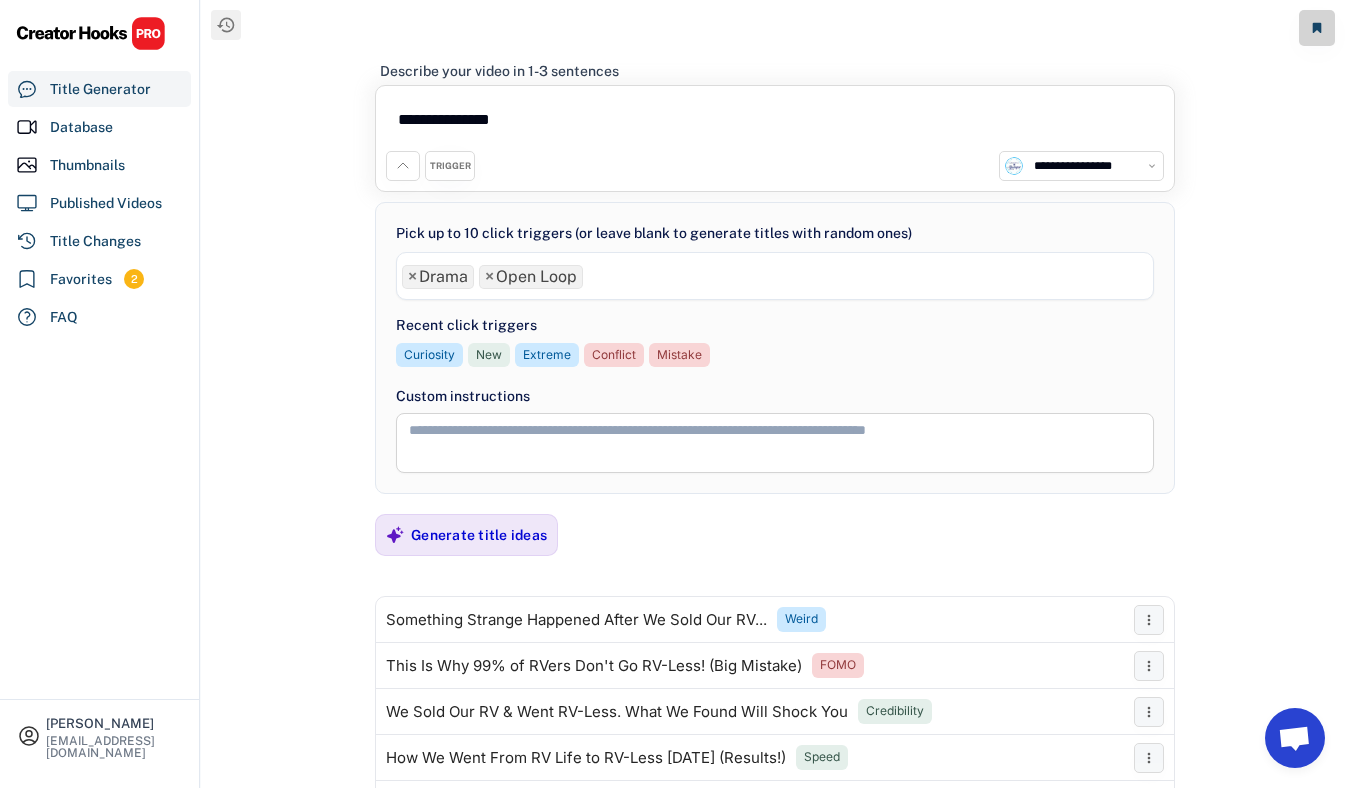 click on "× Drama × Open Loop" at bounding box center [775, 274] 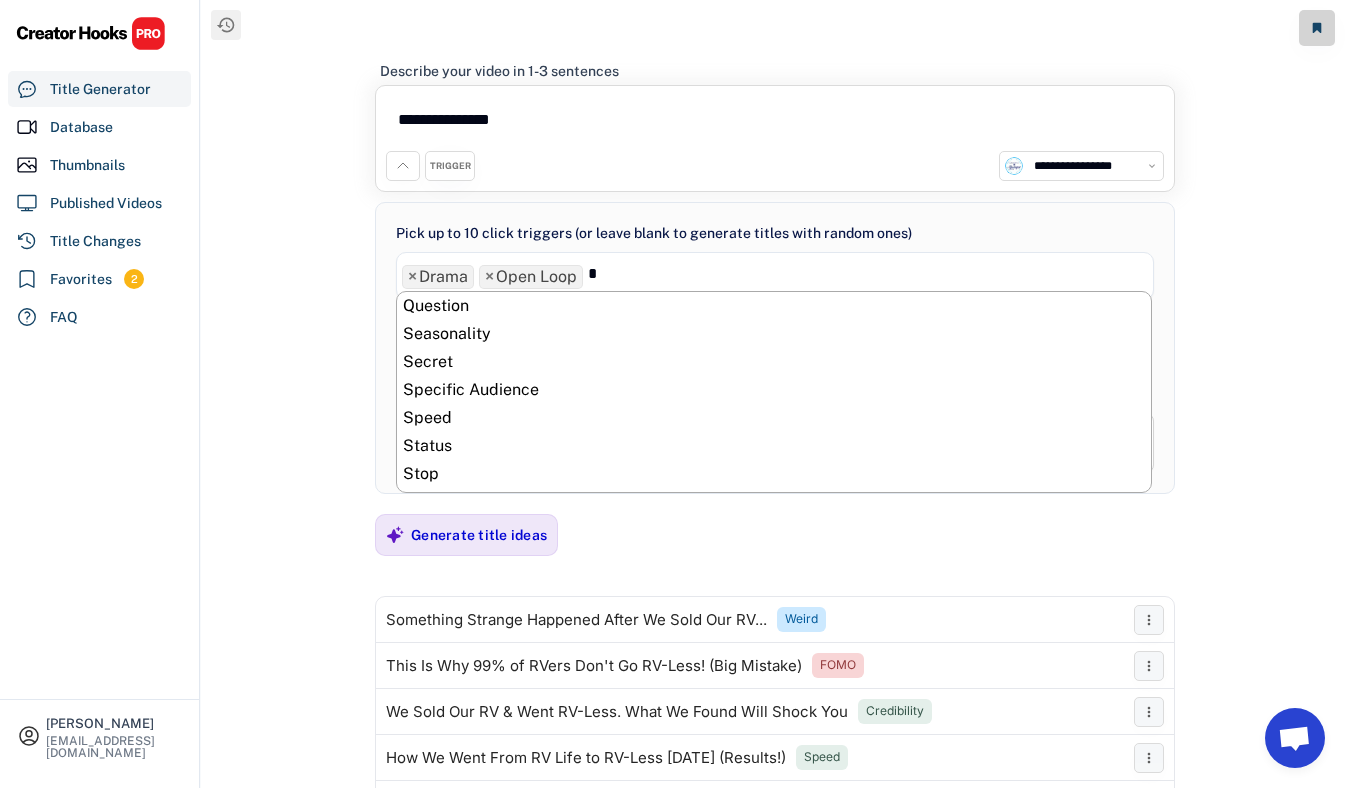 scroll, scrollTop: 0, scrollLeft: 0, axis: both 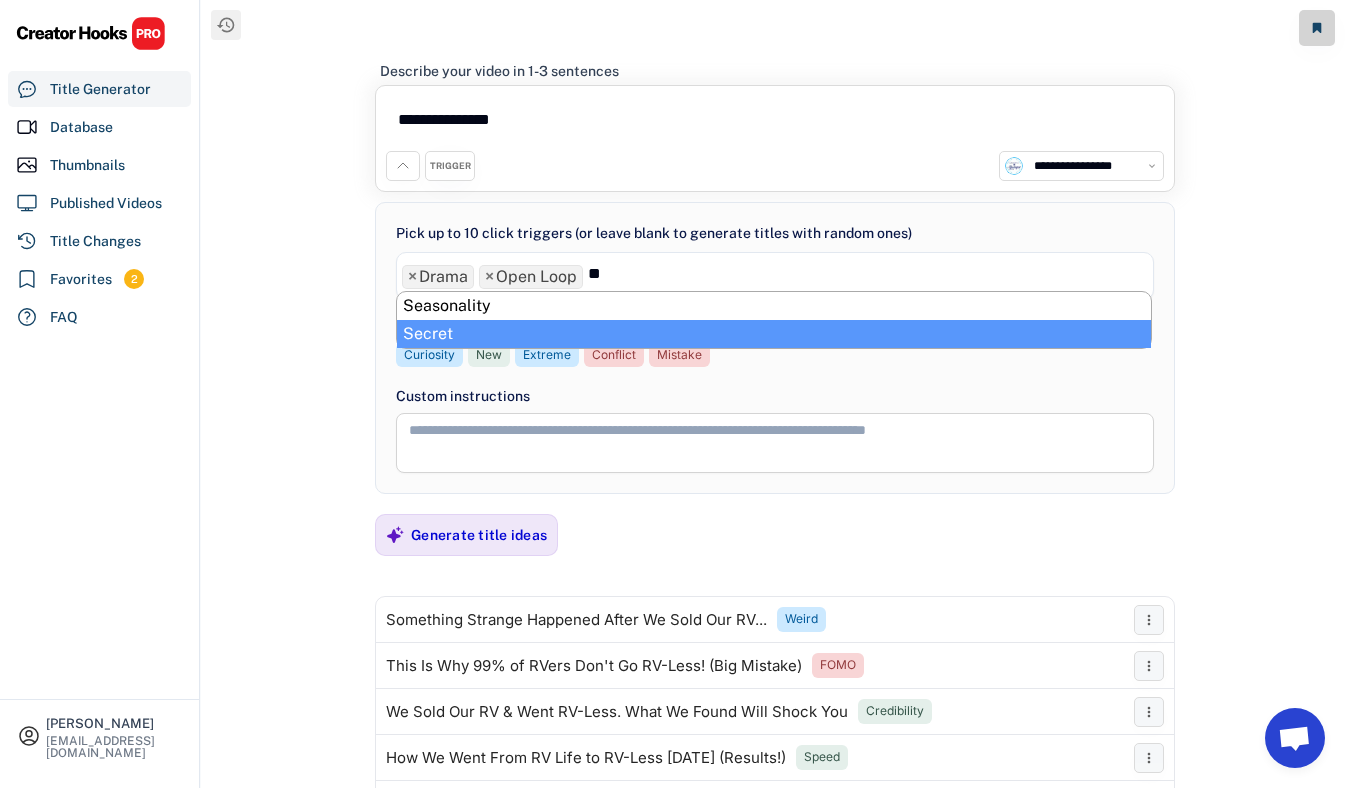 type on "**" 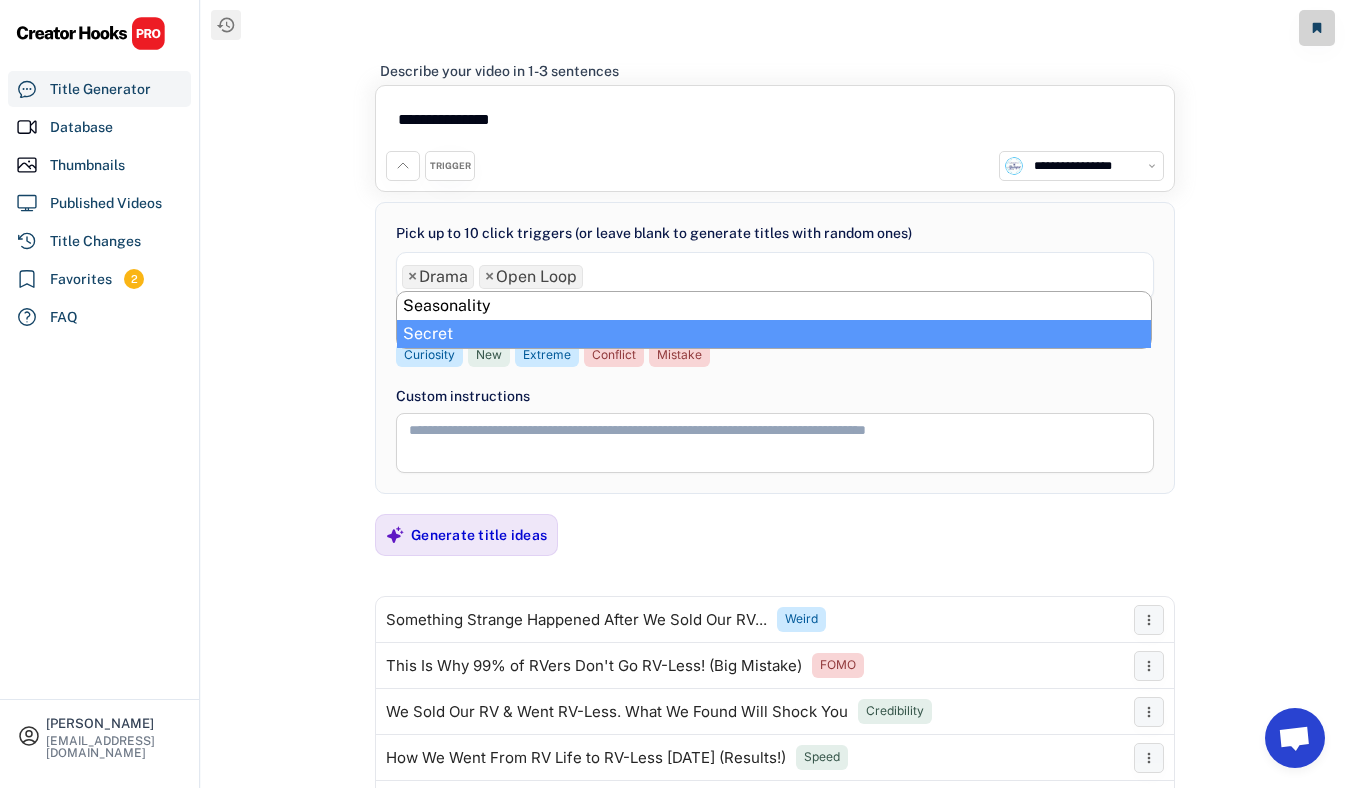 select on "**********" 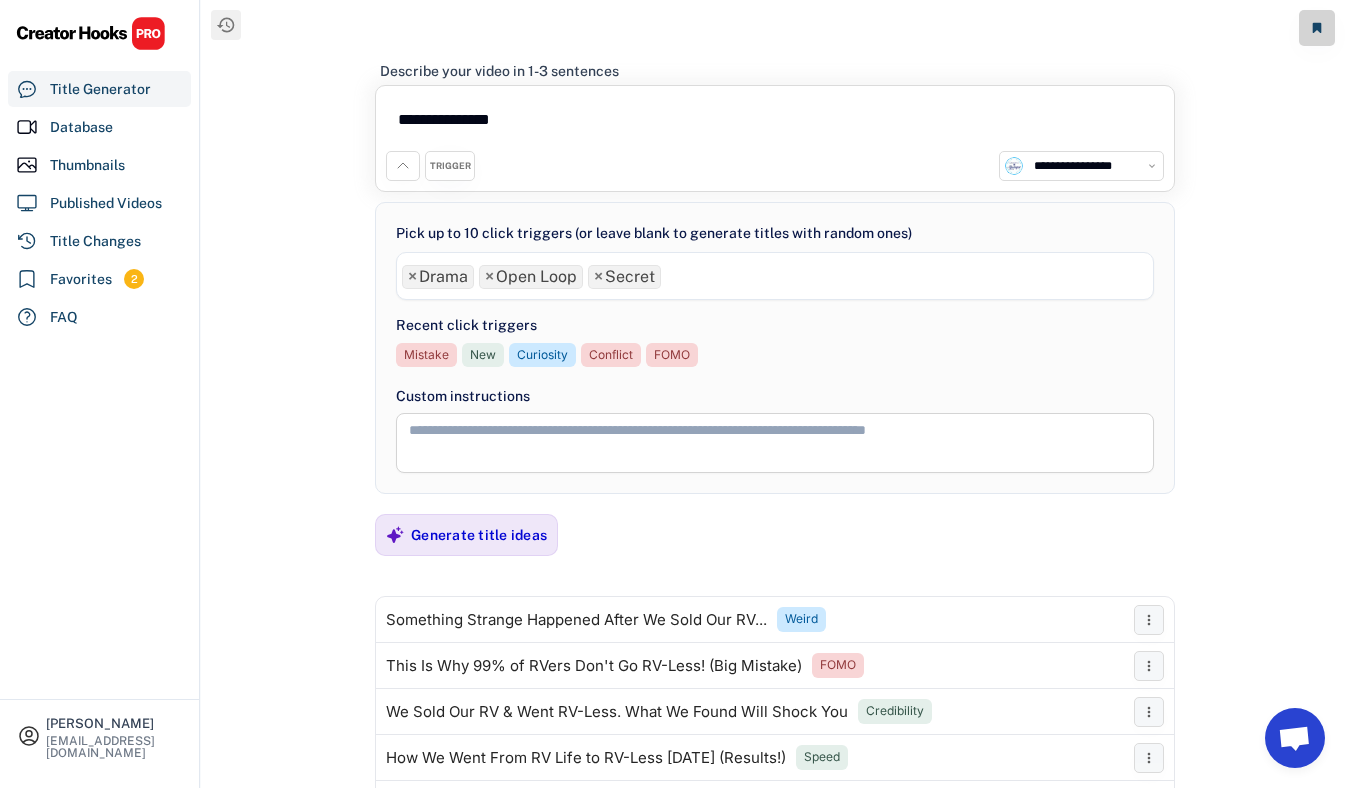 scroll, scrollTop: 544, scrollLeft: 0, axis: vertical 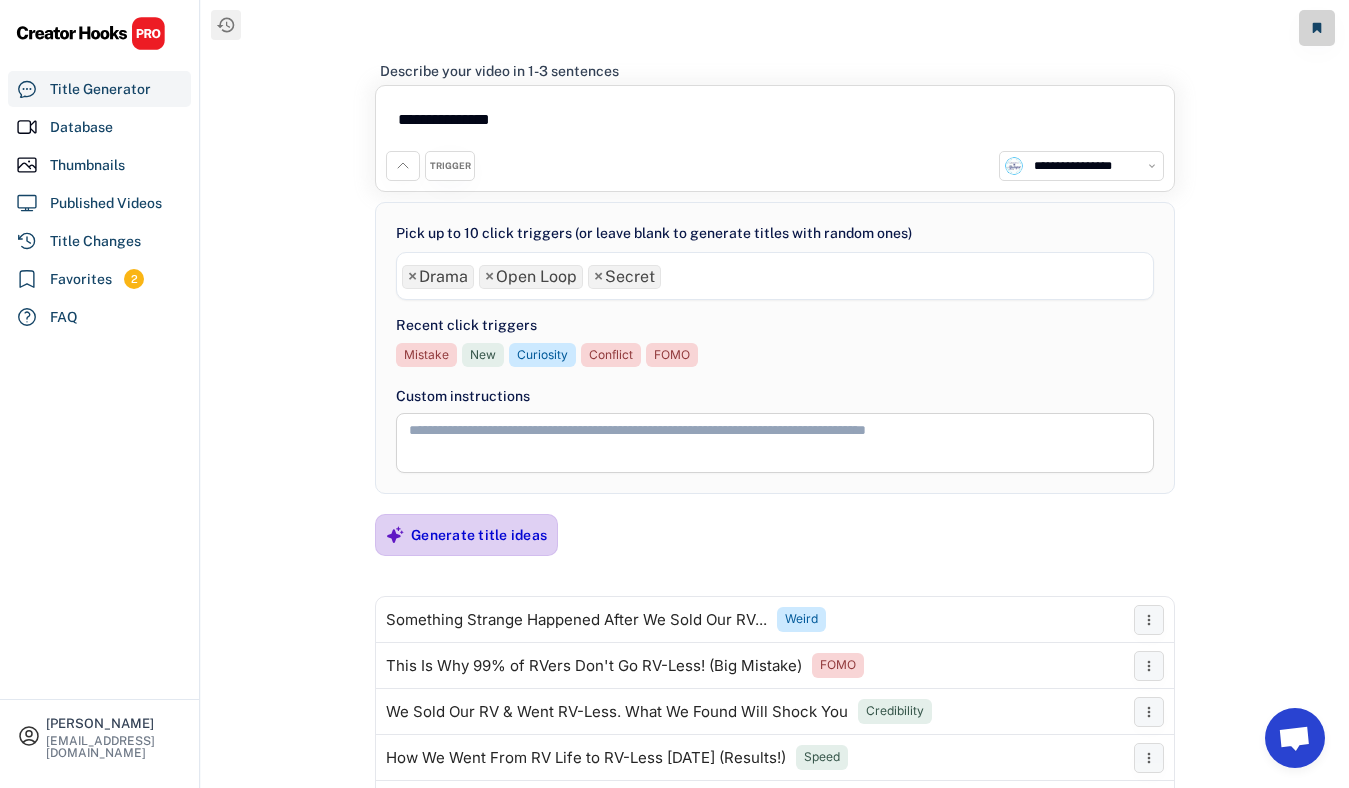 click on "Generate title ideas" at bounding box center (479, 535) 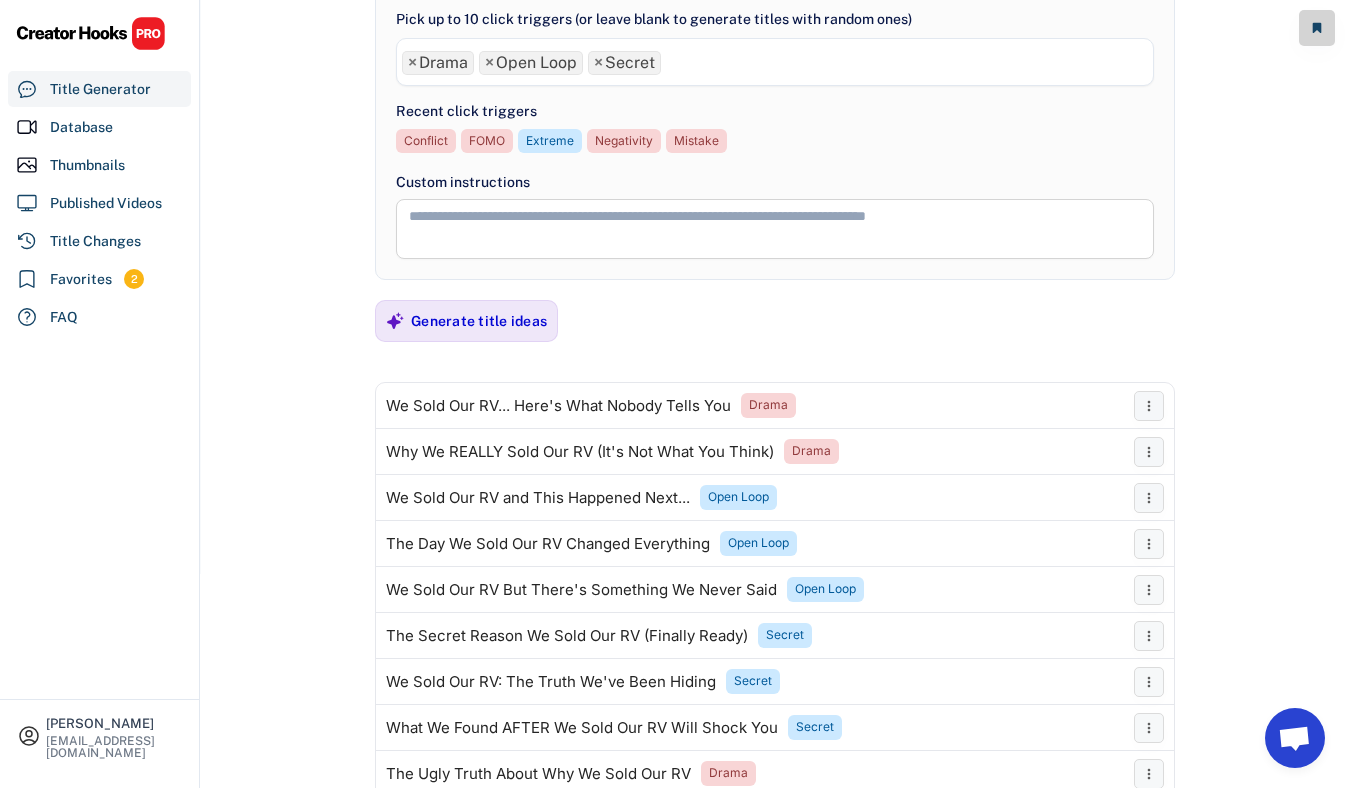 scroll, scrollTop: 221, scrollLeft: 0, axis: vertical 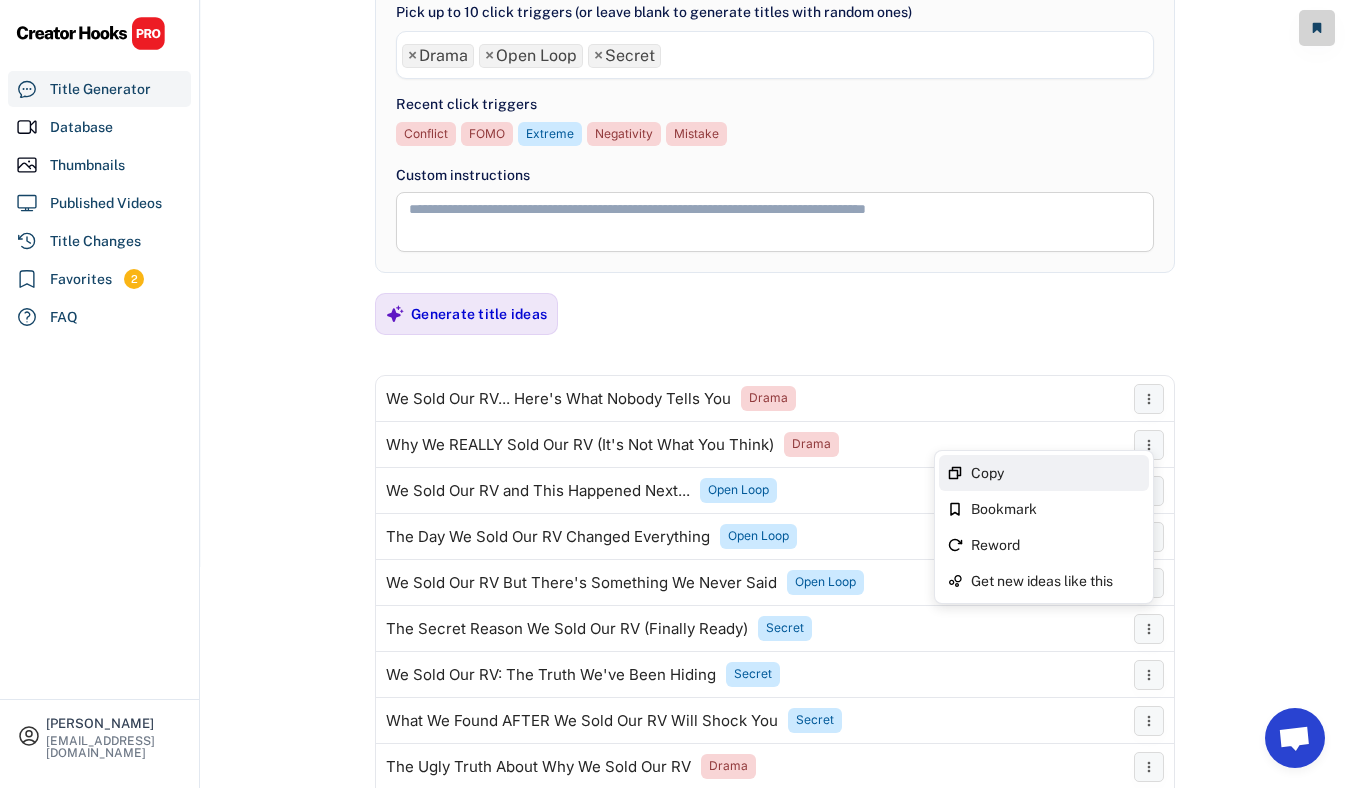 click on "Copy" at bounding box center [1056, 473] 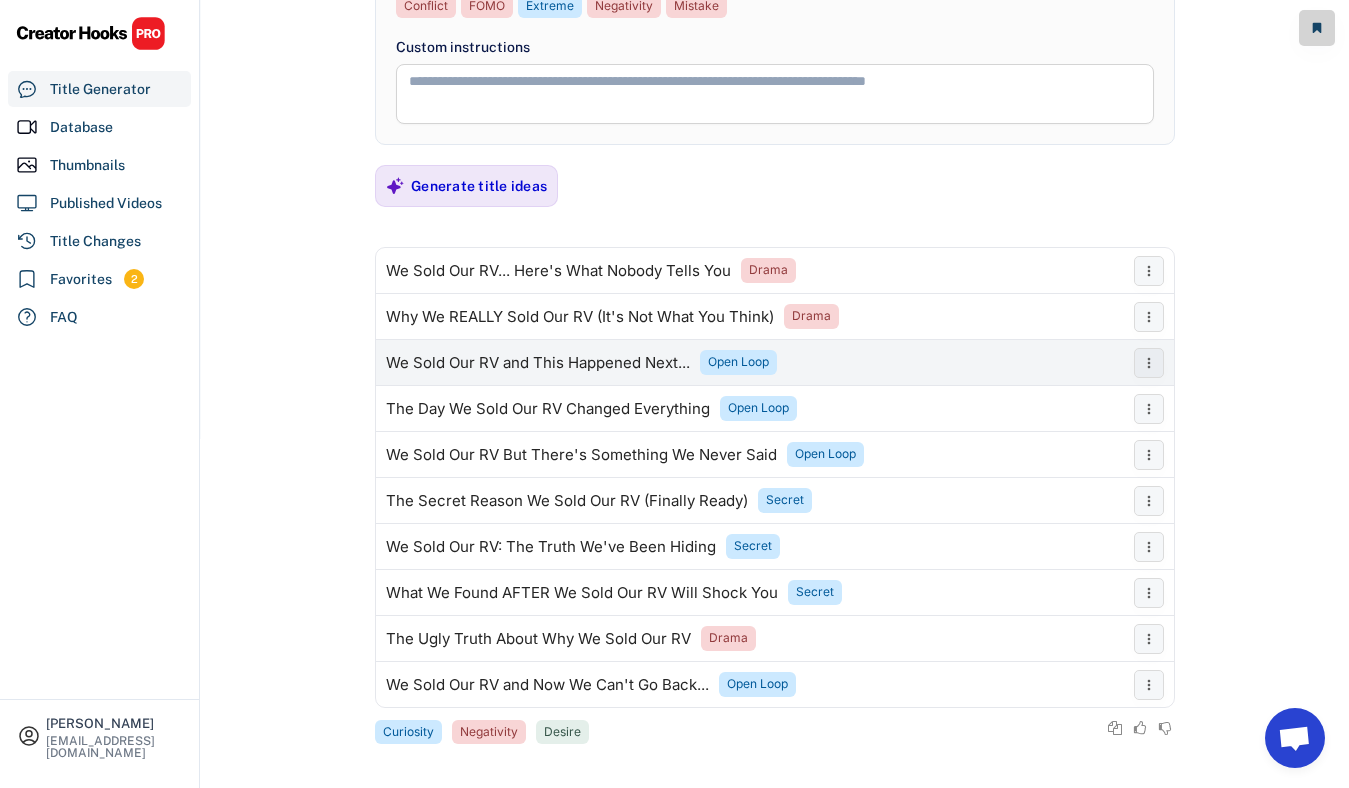scroll, scrollTop: 357, scrollLeft: 0, axis: vertical 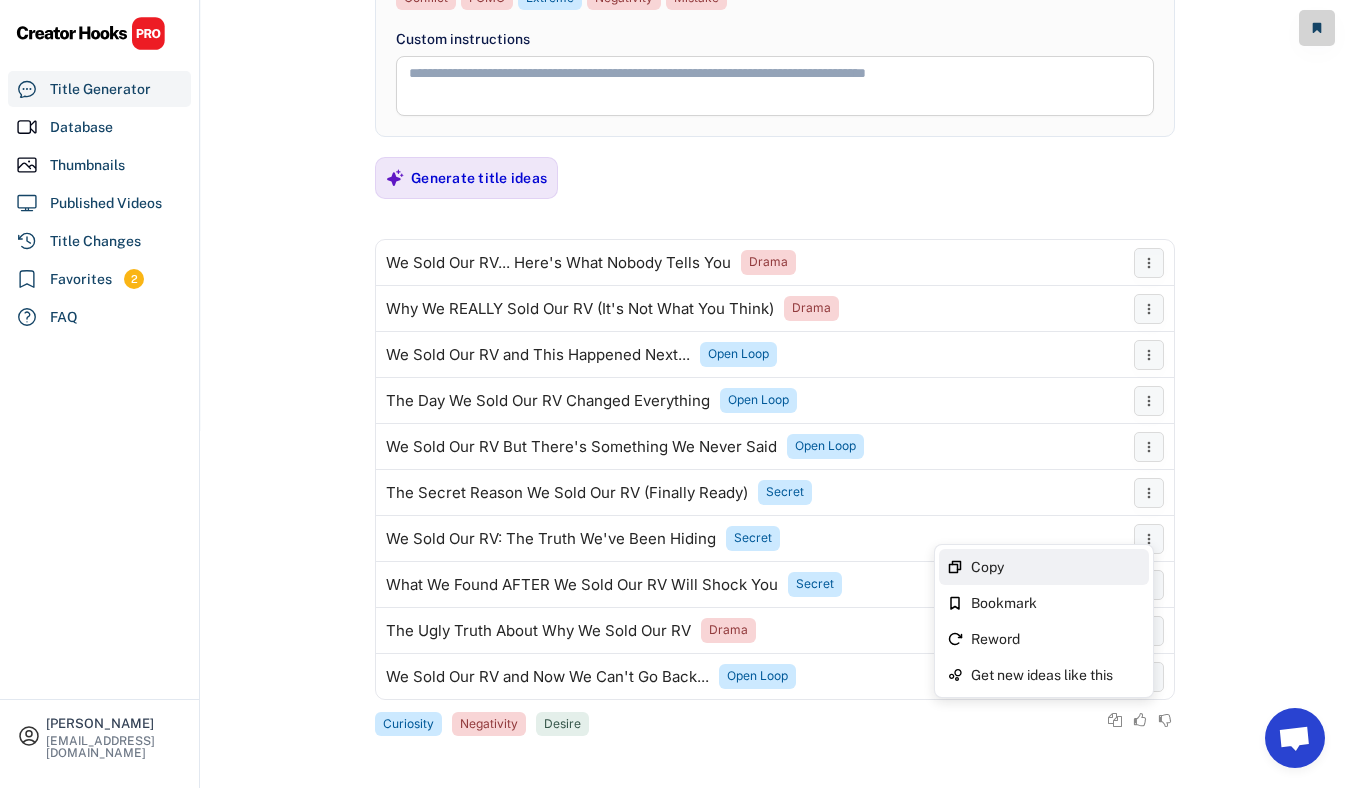 click on "Copy" at bounding box center [1044, 567] 